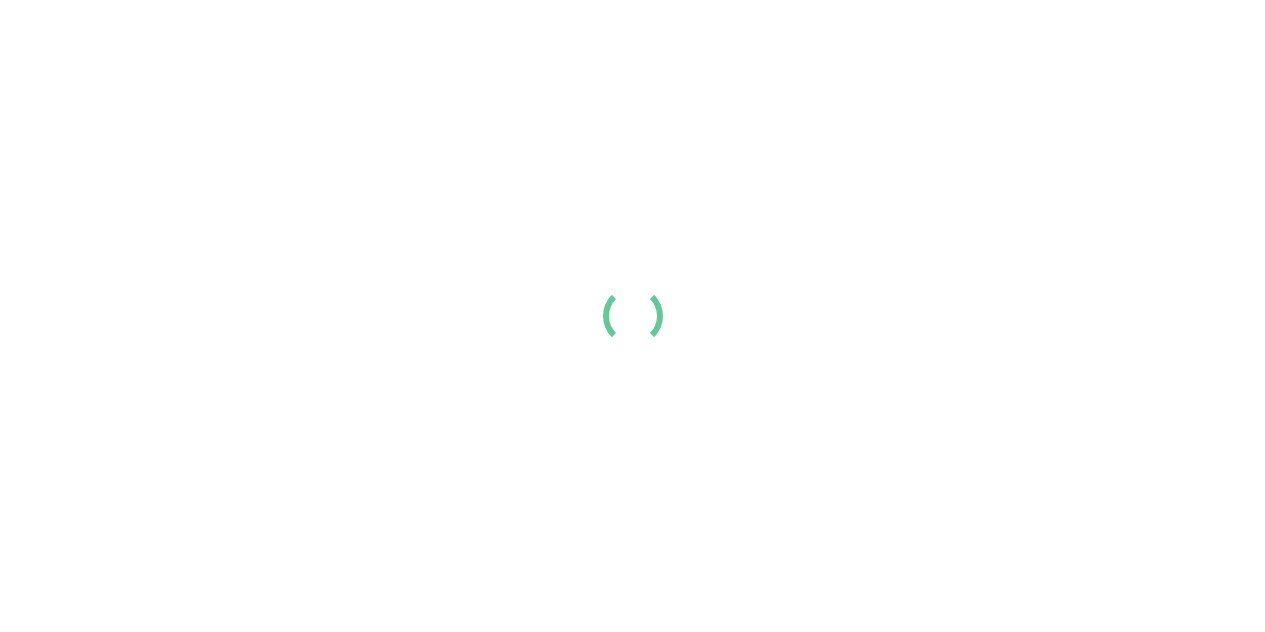 scroll, scrollTop: 0, scrollLeft: 0, axis: both 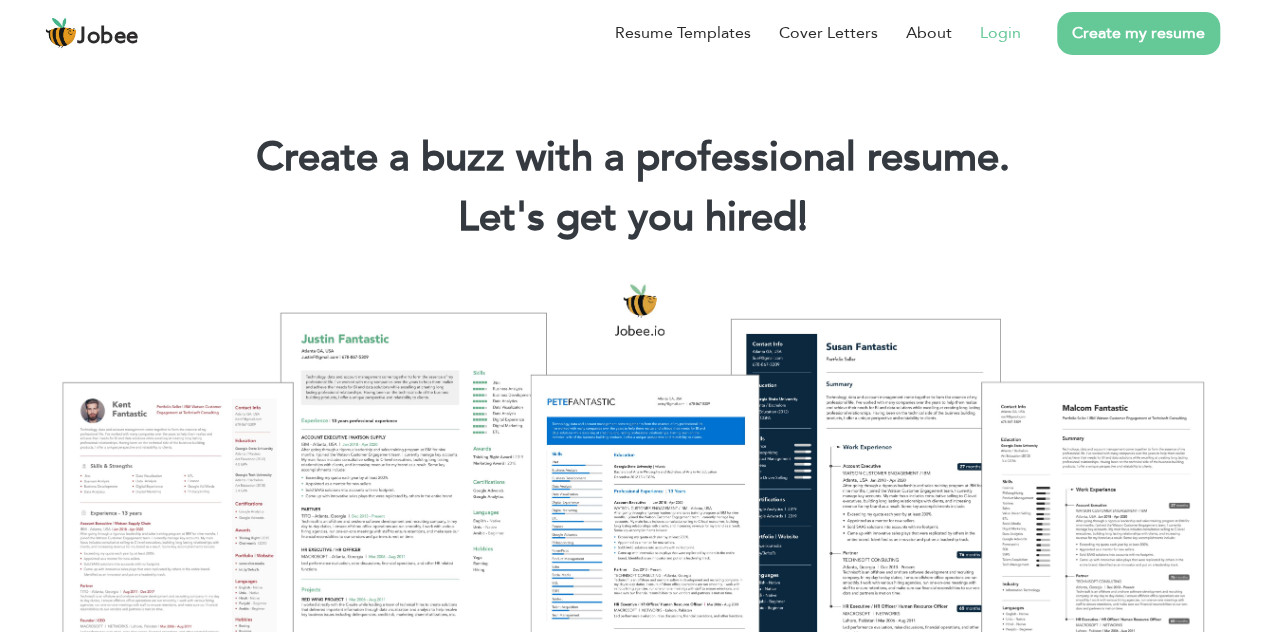click on "Login" at bounding box center (1000, 33) 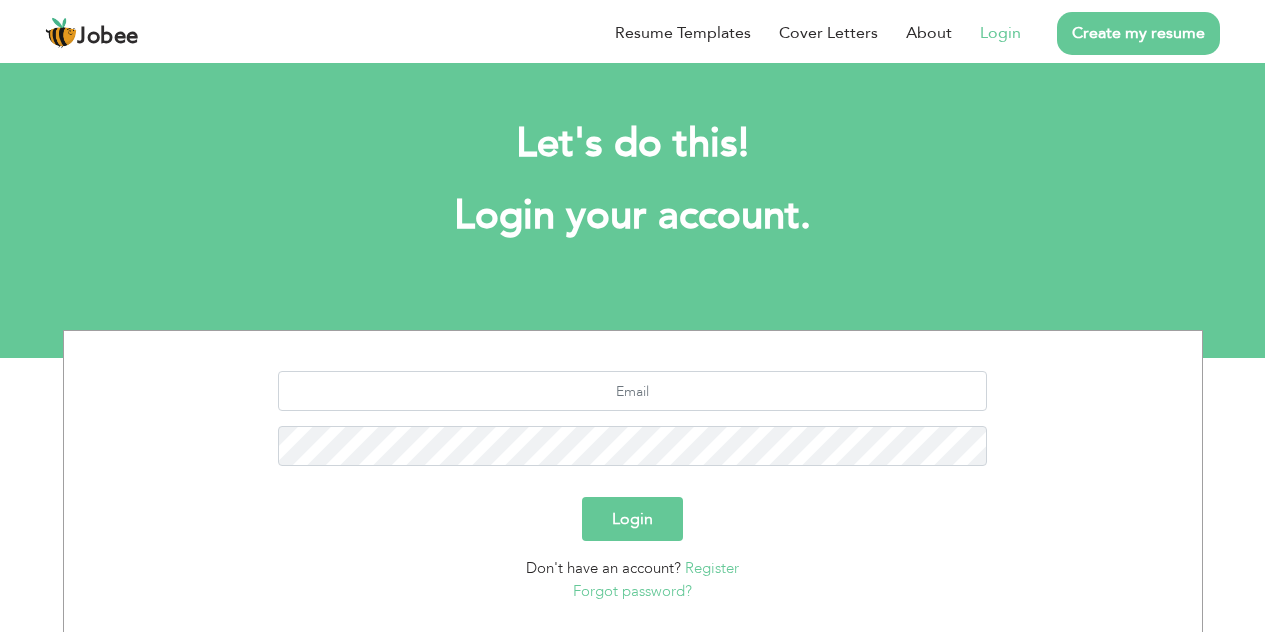 scroll, scrollTop: 0, scrollLeft: 0, axis: both 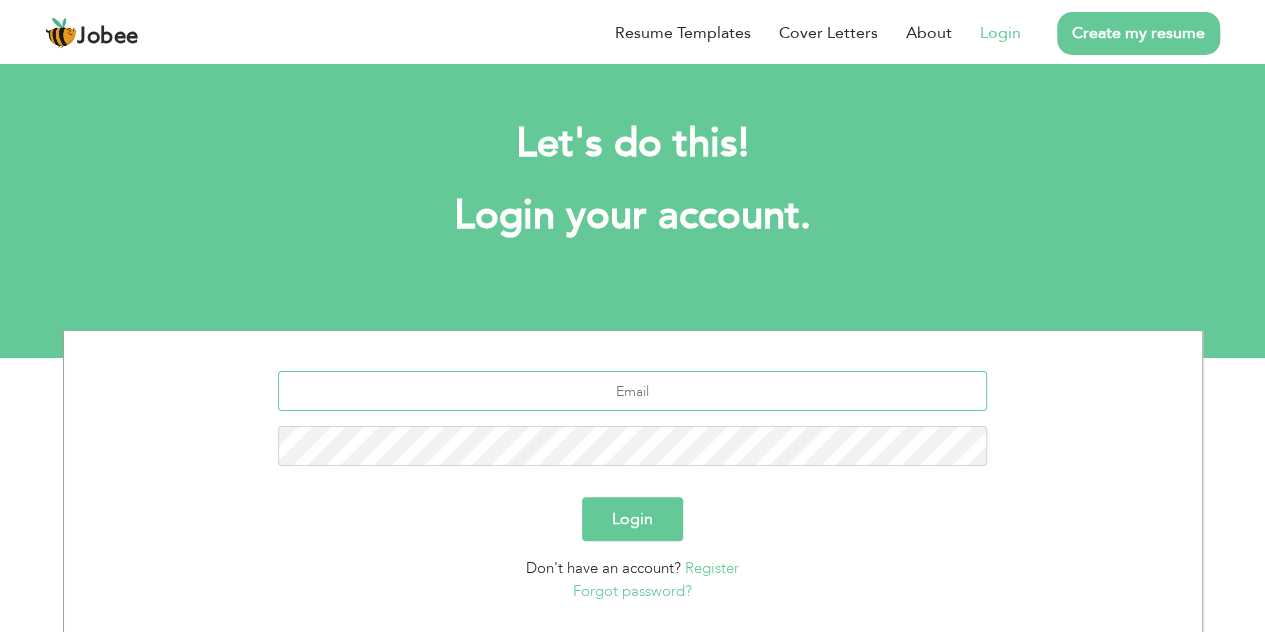 click at bounding box center [632, 391] 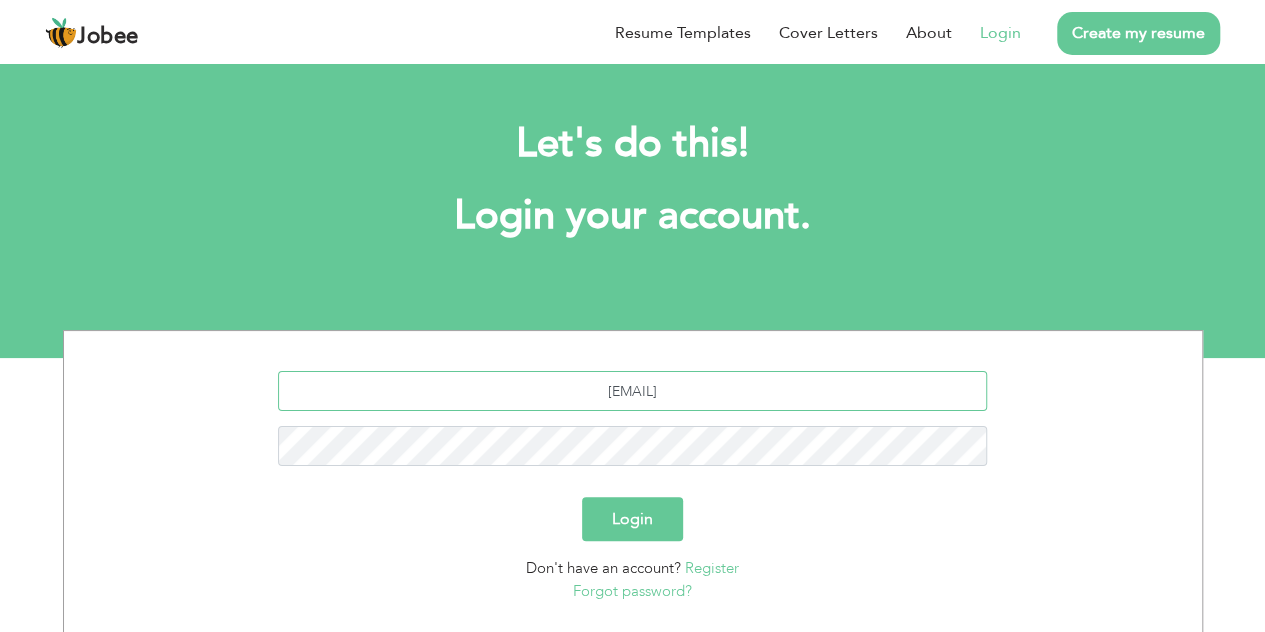 type on "[EMAIL]" 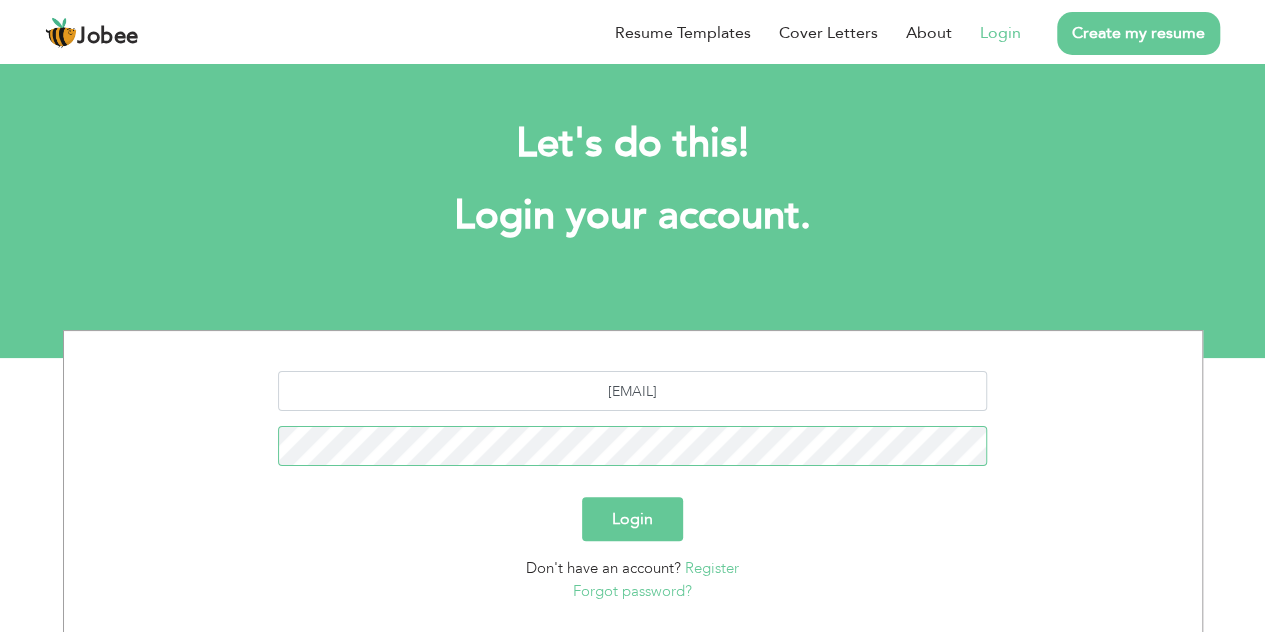 click on "Login" at bounding box center [632, 519] 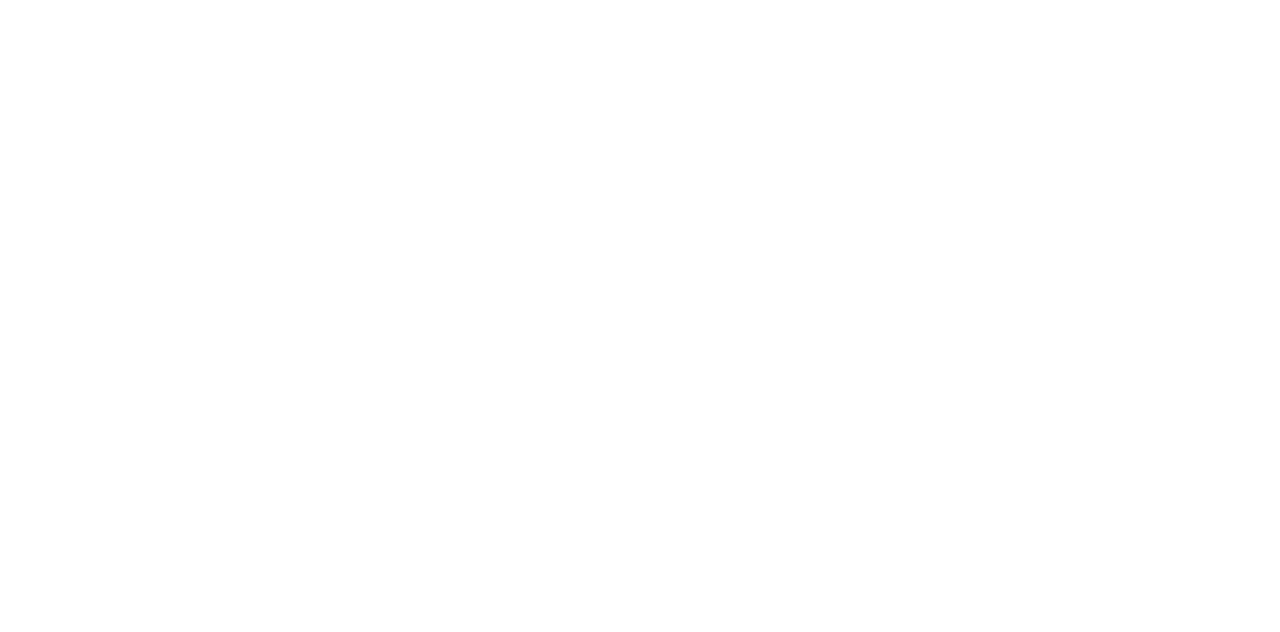 scroll, scrollTop: 0, scrollLeft: 0, axis: both 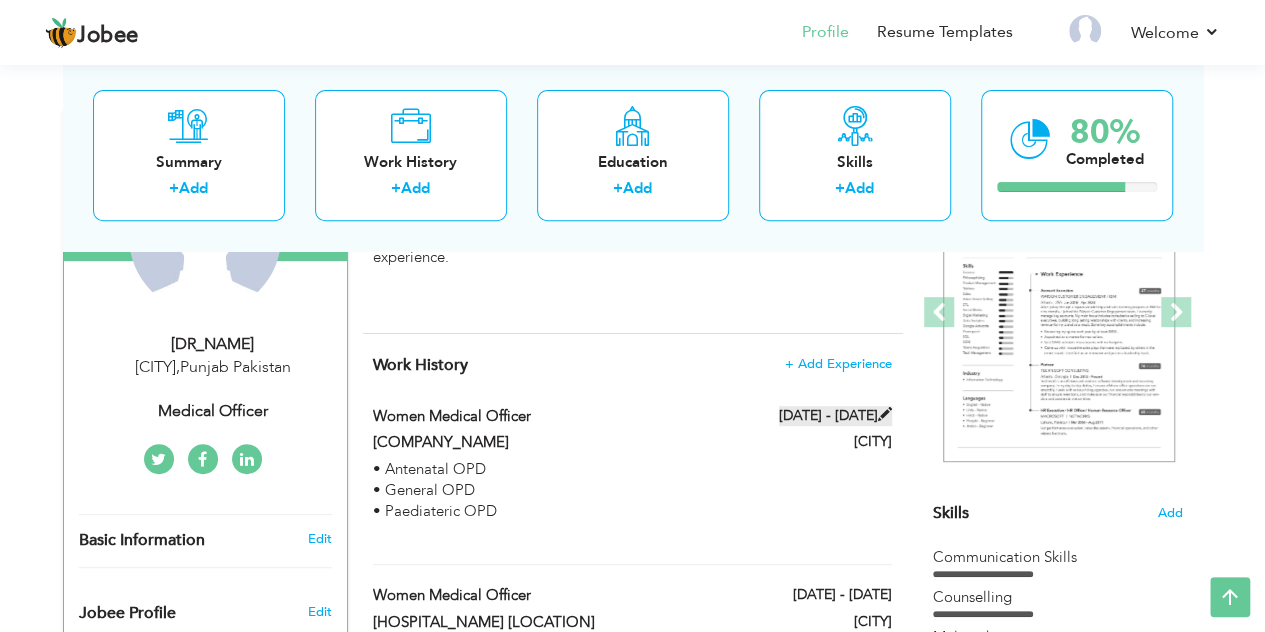 click on "03/2022 - 10/2024" at bounding box center (835, 416) 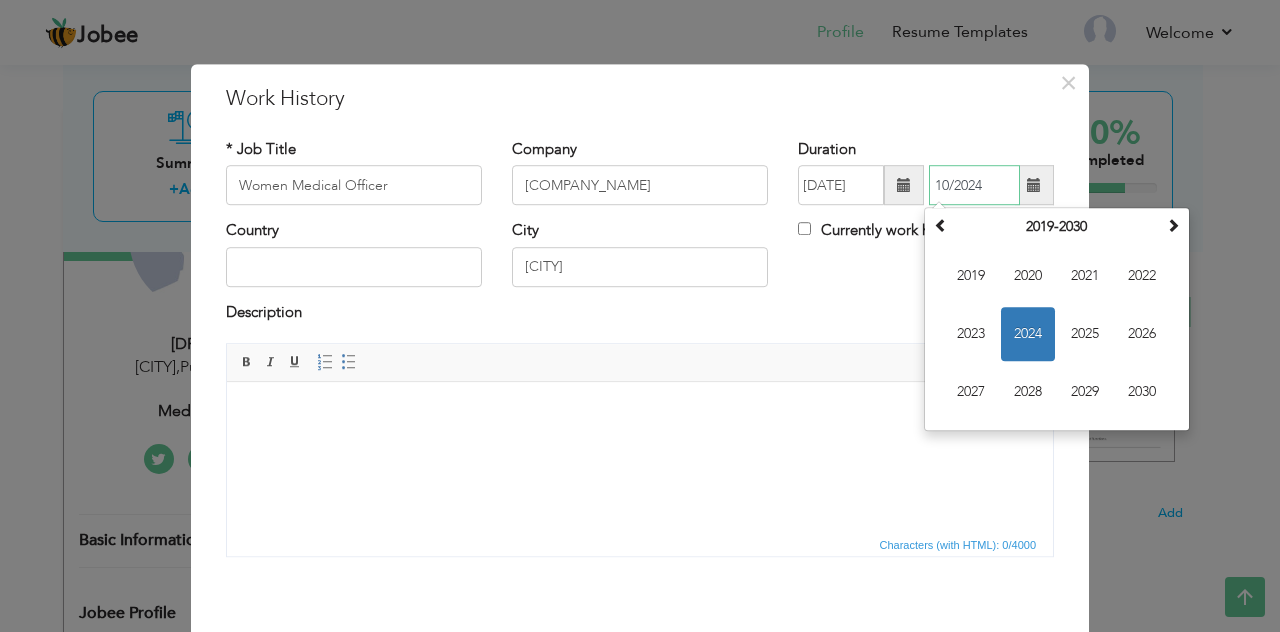 click on "10/2024" at bounding box center [974, 186] 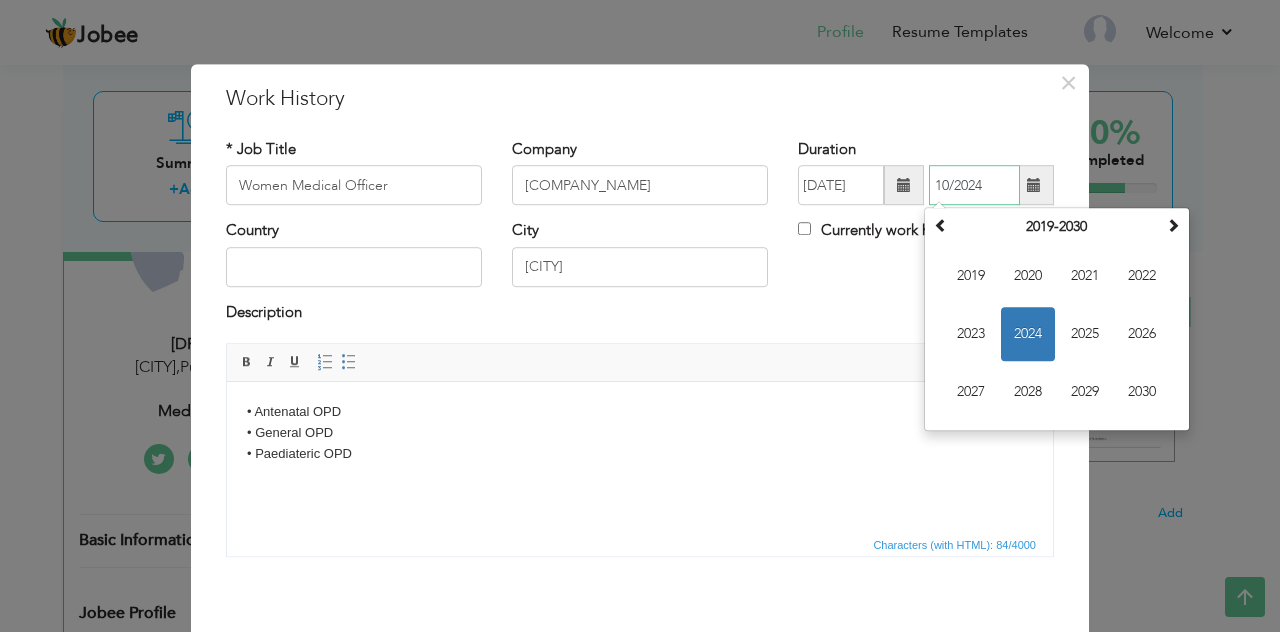 click on "10/2024" at bounding box center (974, 186) 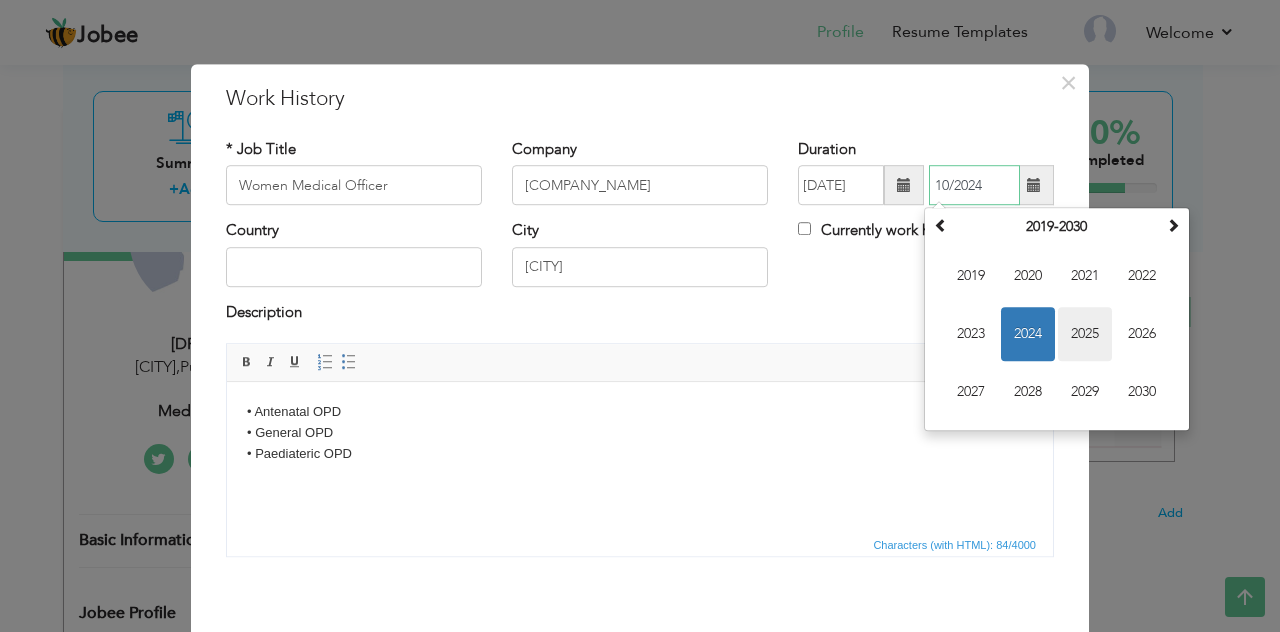 click on "2025" at bounding box center (1085, 335) 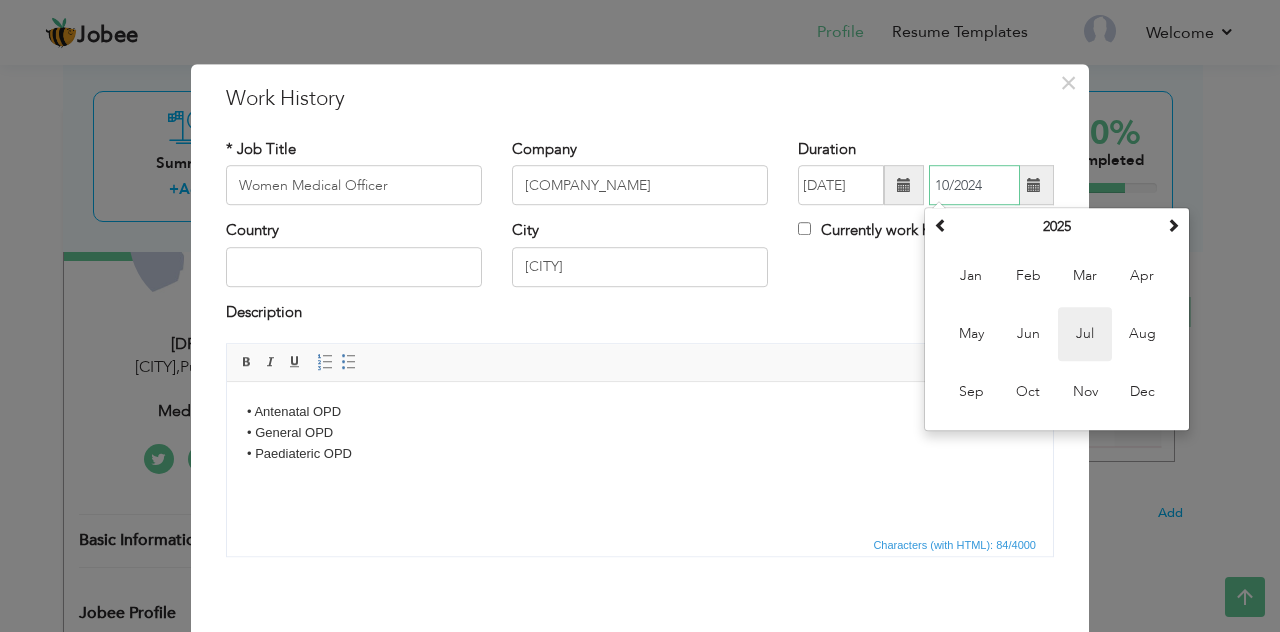 click on "Jul" at bounding box center [1085, 335] 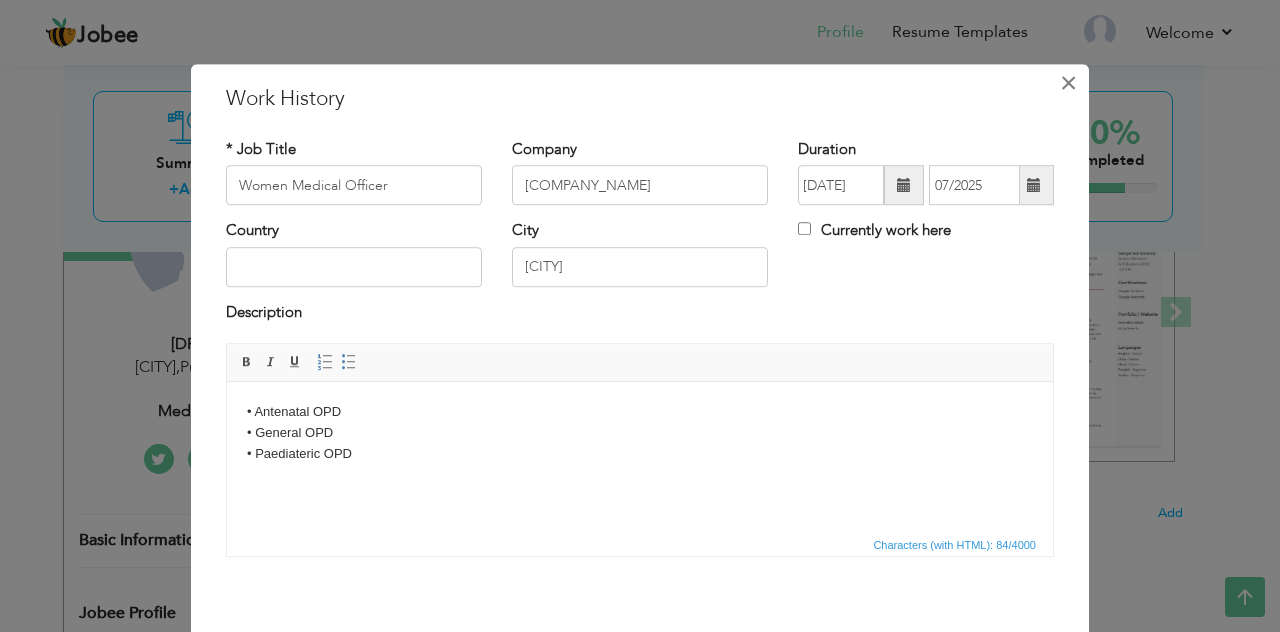 click on "×" at bounding box center [1068, 83] 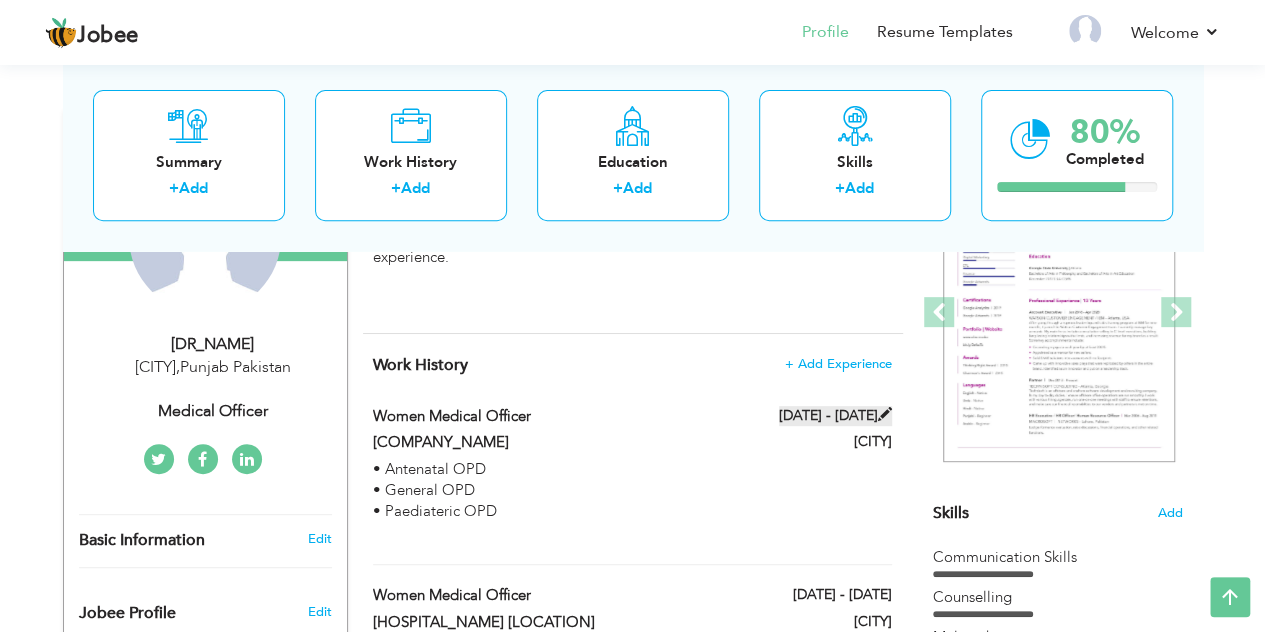 click at bounding box center [885, 414] 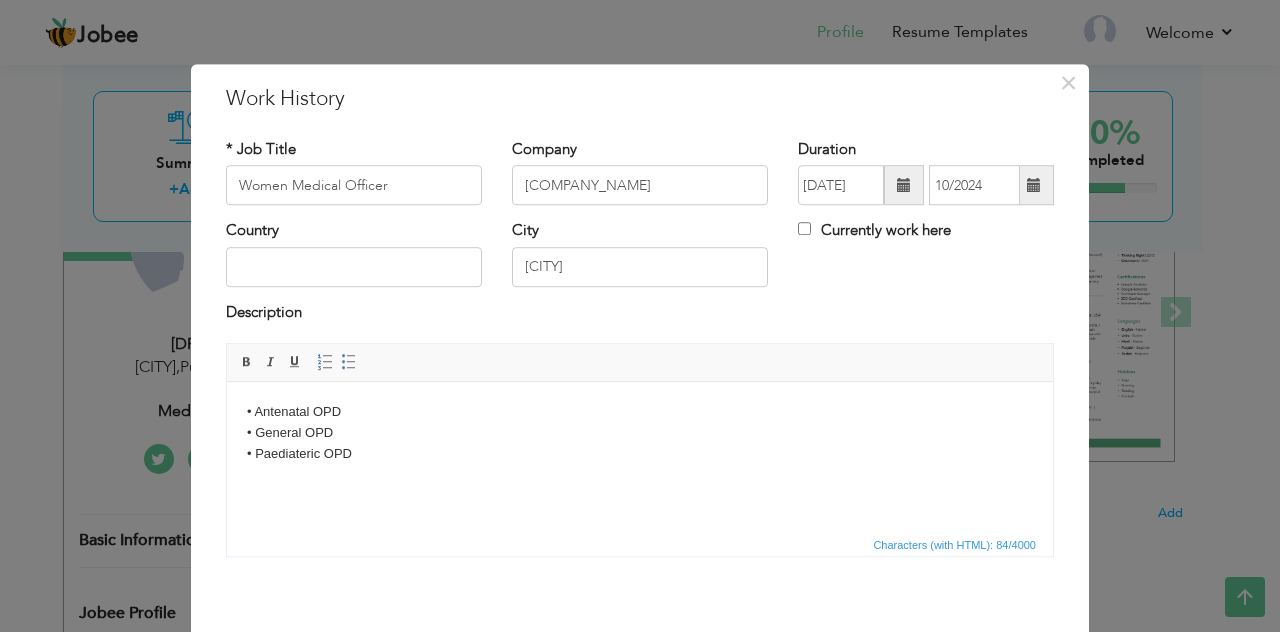 click at bounding box center [1034, 186] 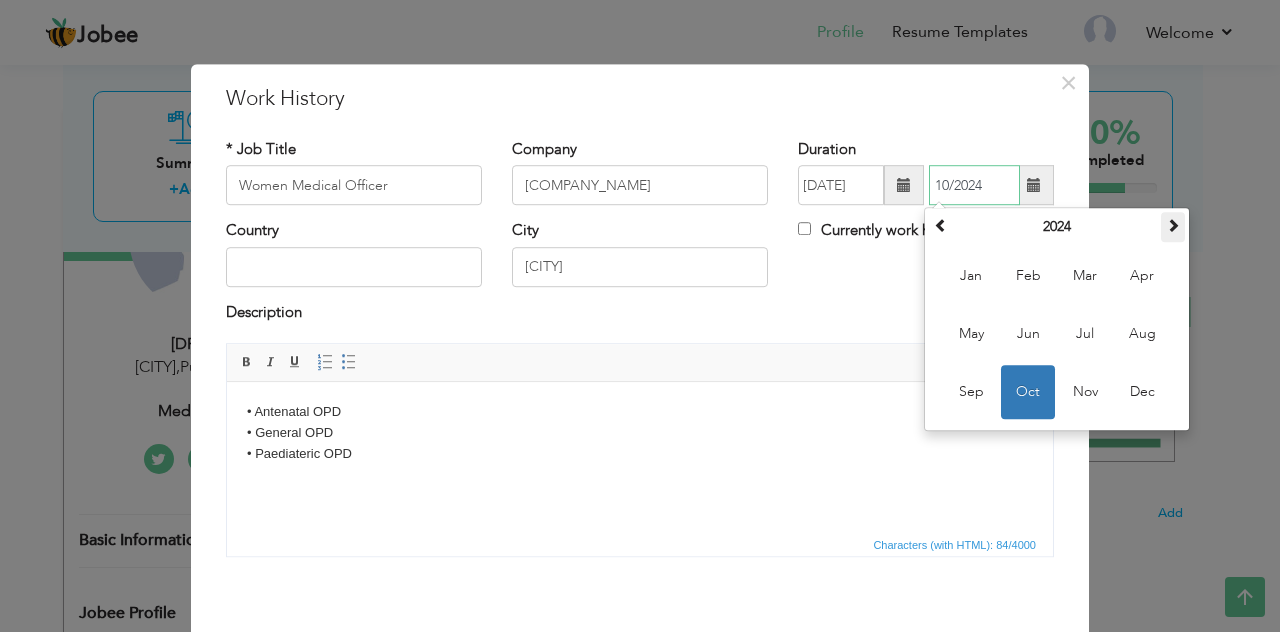 click at bounding box center [1173, 226] 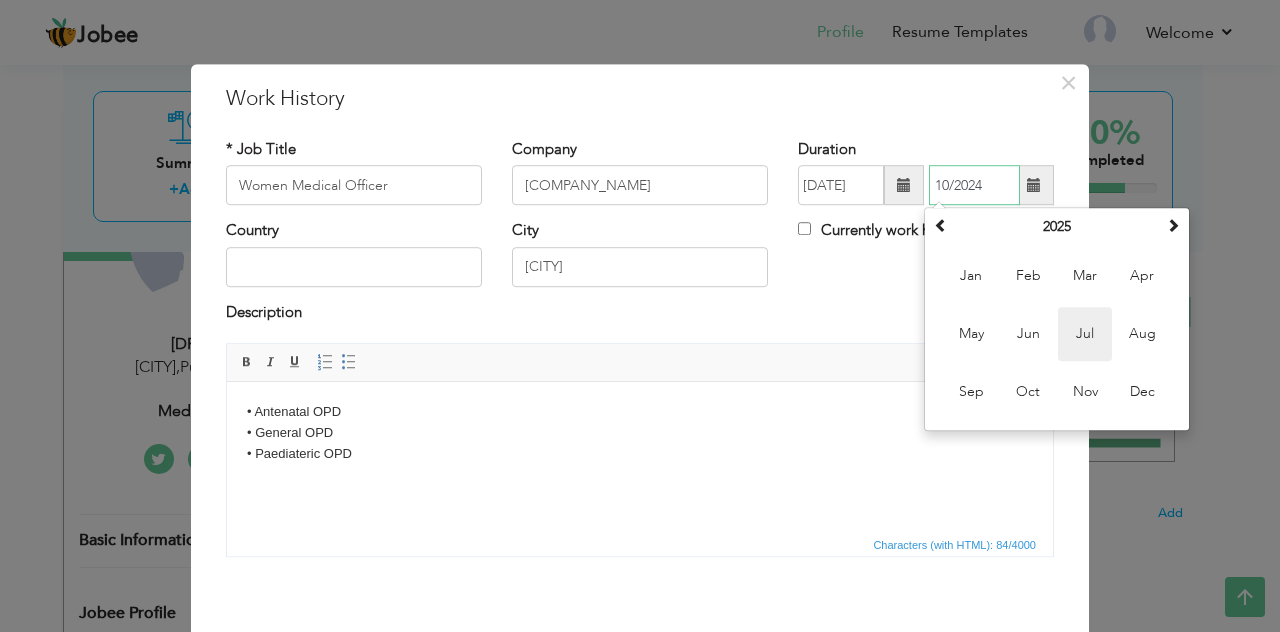 click on "Jul" at bounding box center [1085, 335] 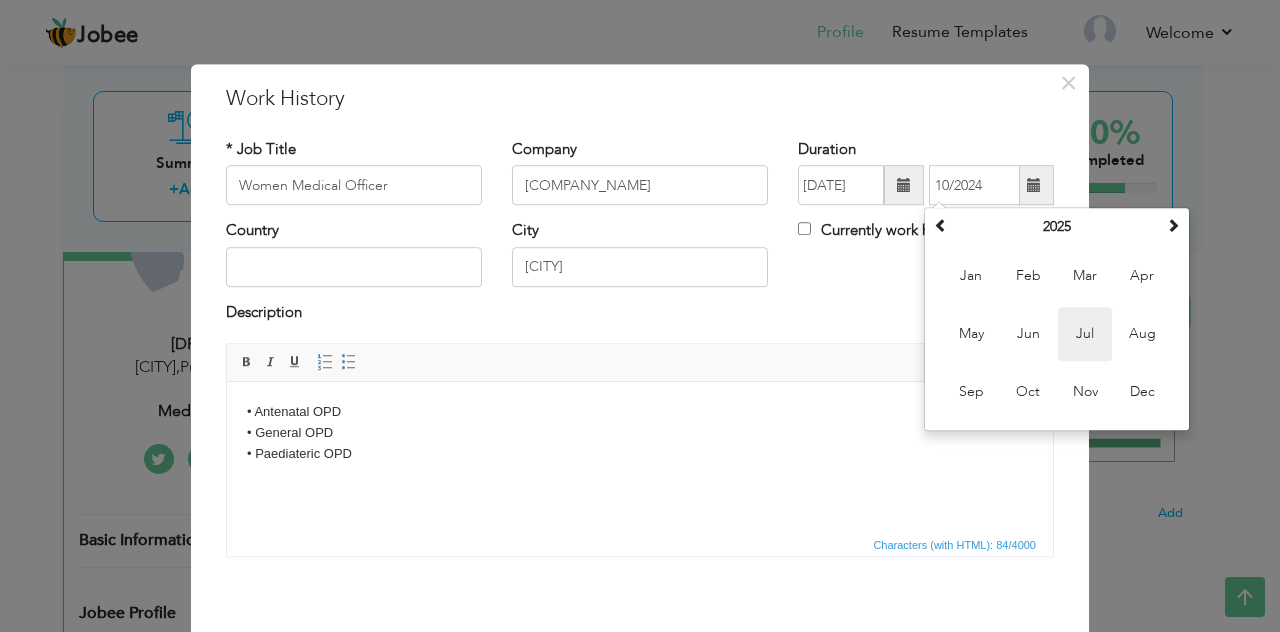 type on "07/2025" 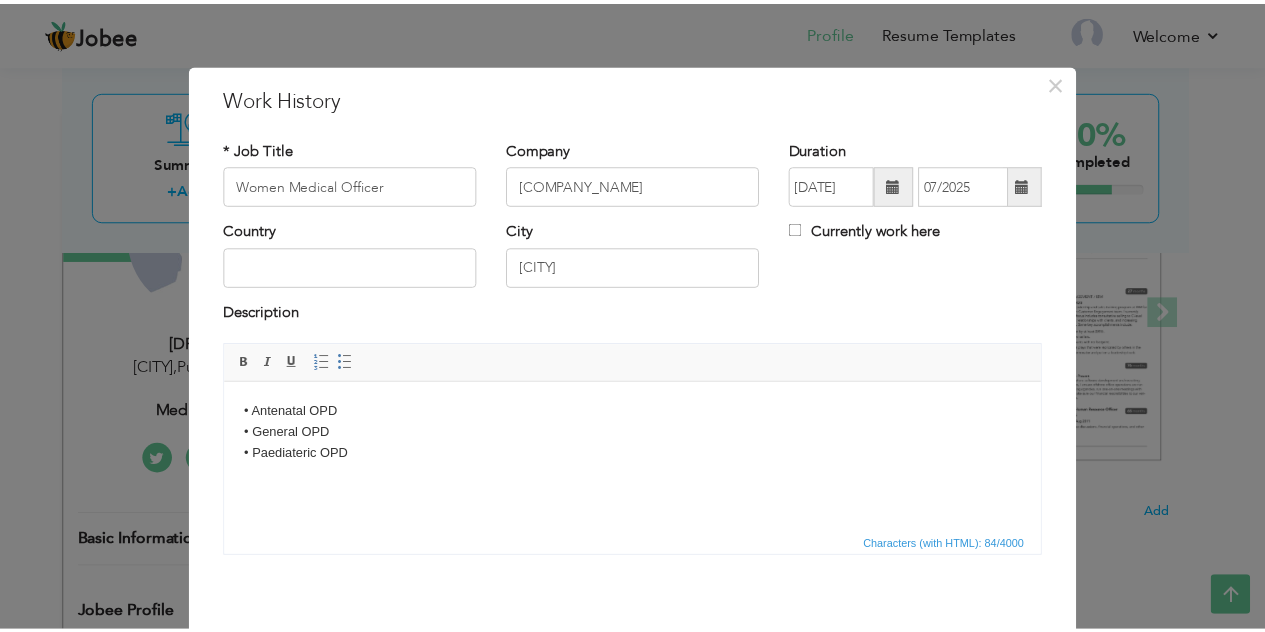 scroll, scrollTop: 86, scrollLeft: 0, axis: vertical 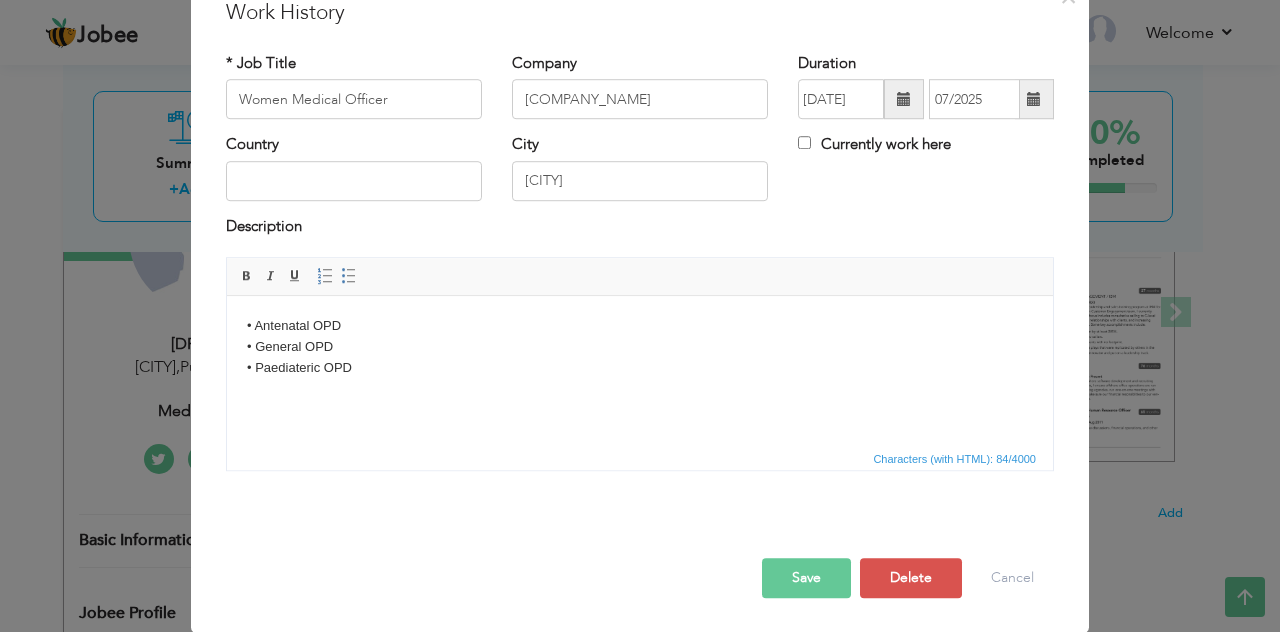 click on "Save" at bounding box center [806, 578] 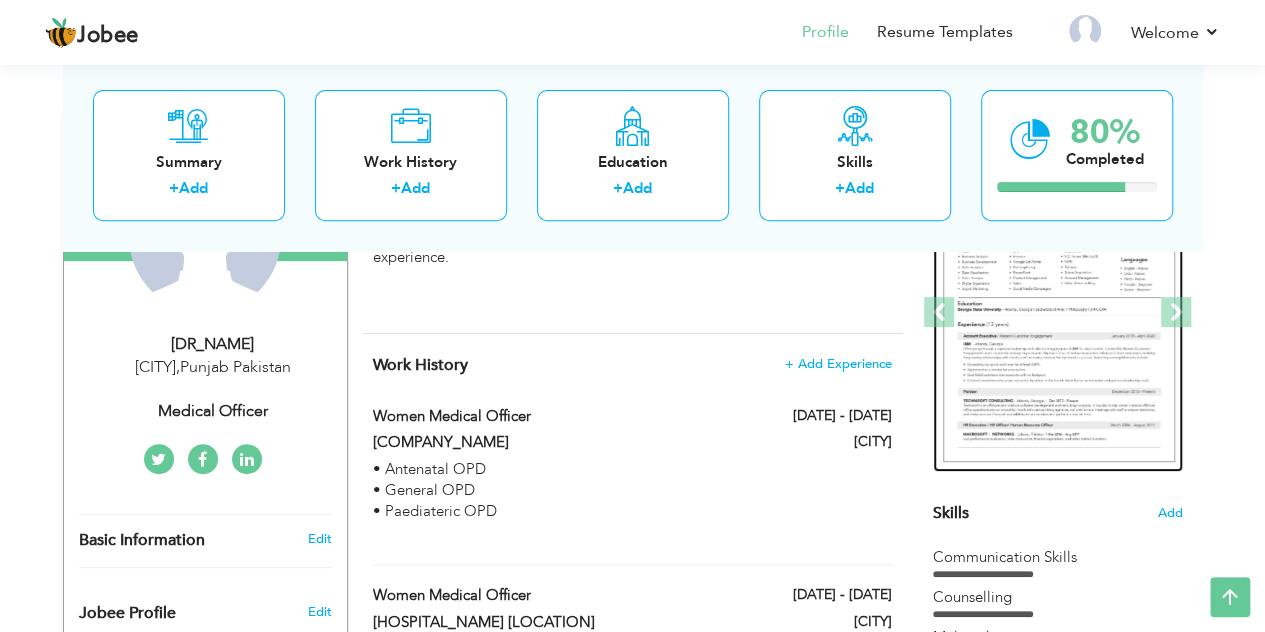 click at bounding box center (1059, 313) 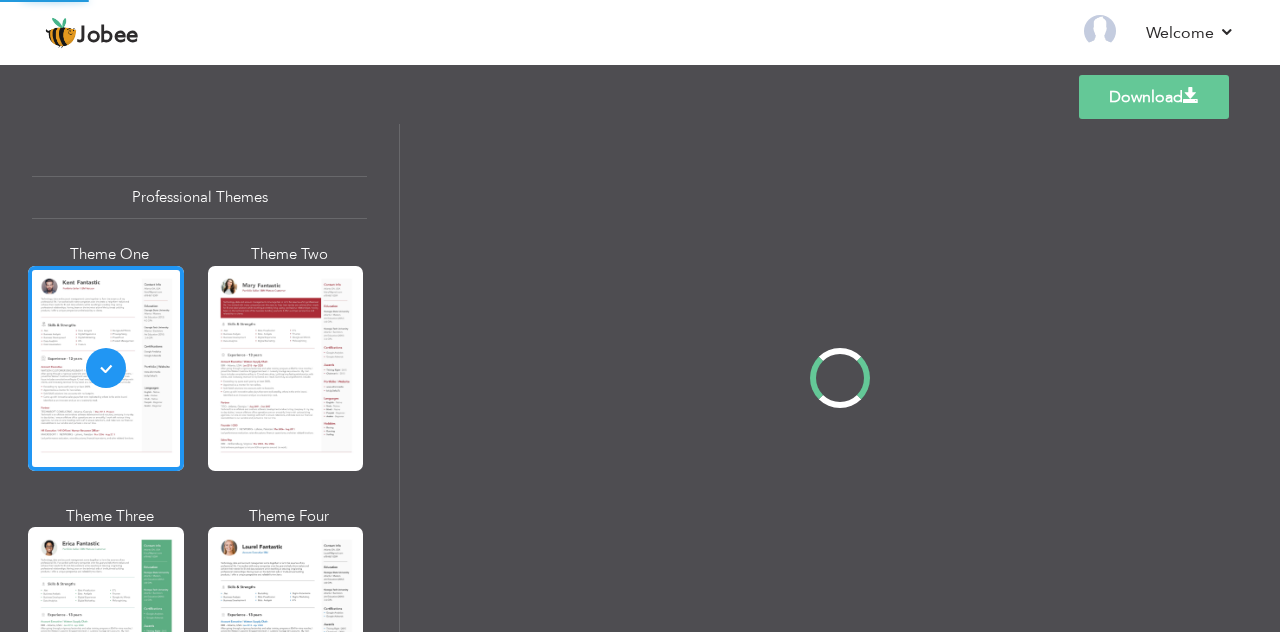 scroll, scrollTop: 0, scrollLeft: 0, axis: both 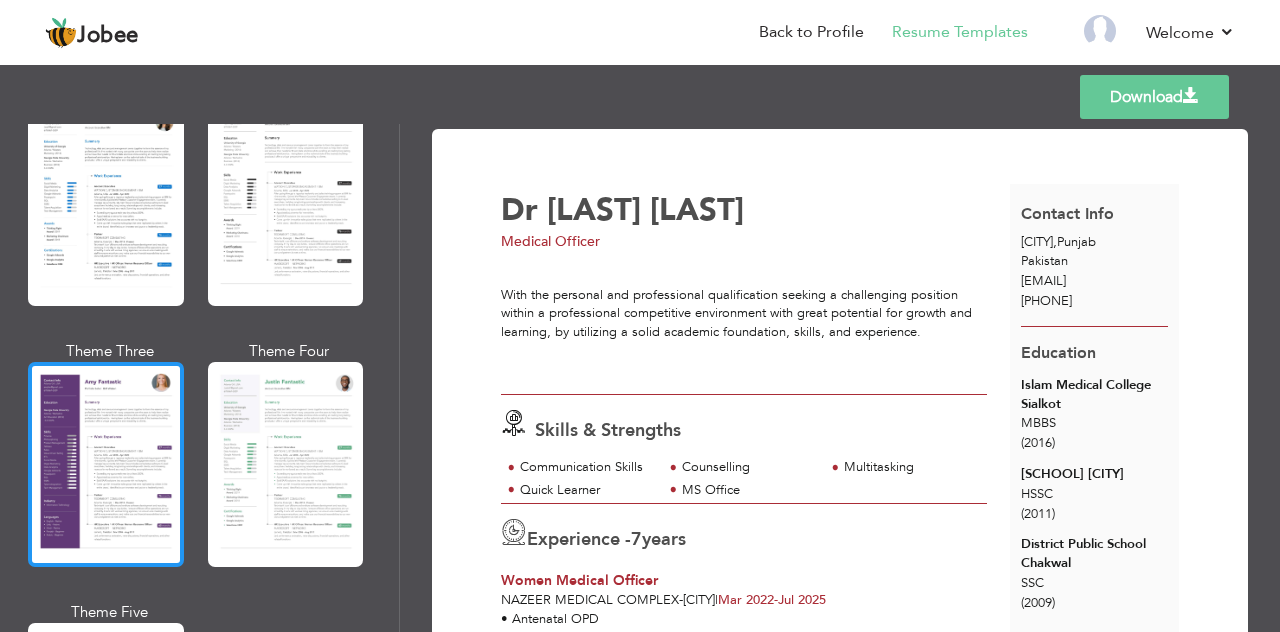 click at bounding box center (106, 464) 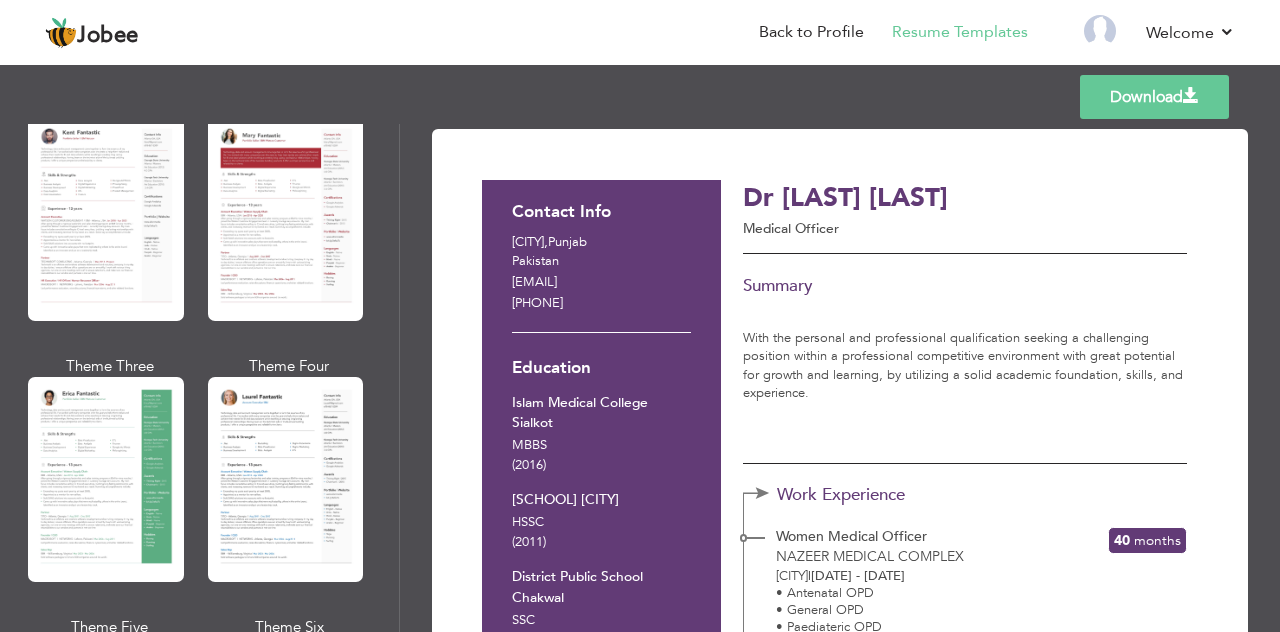 scroll, scrollTop: 0, scrollLeft: 0, axis: both 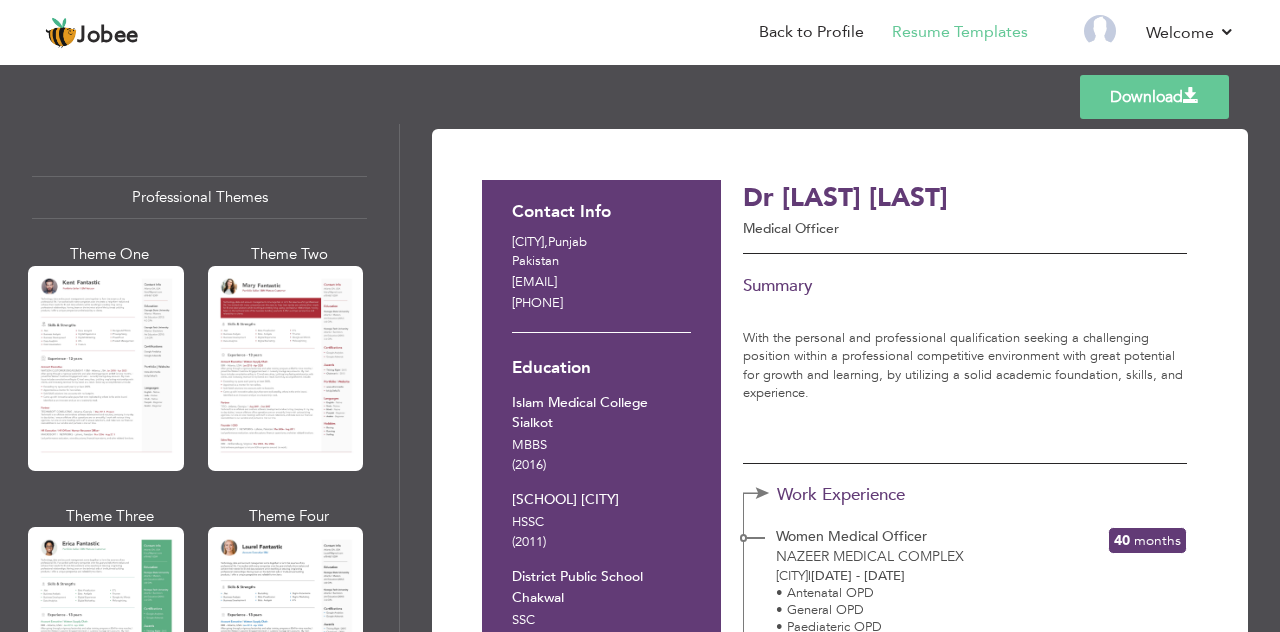 click at bounding box center (1131, 211) 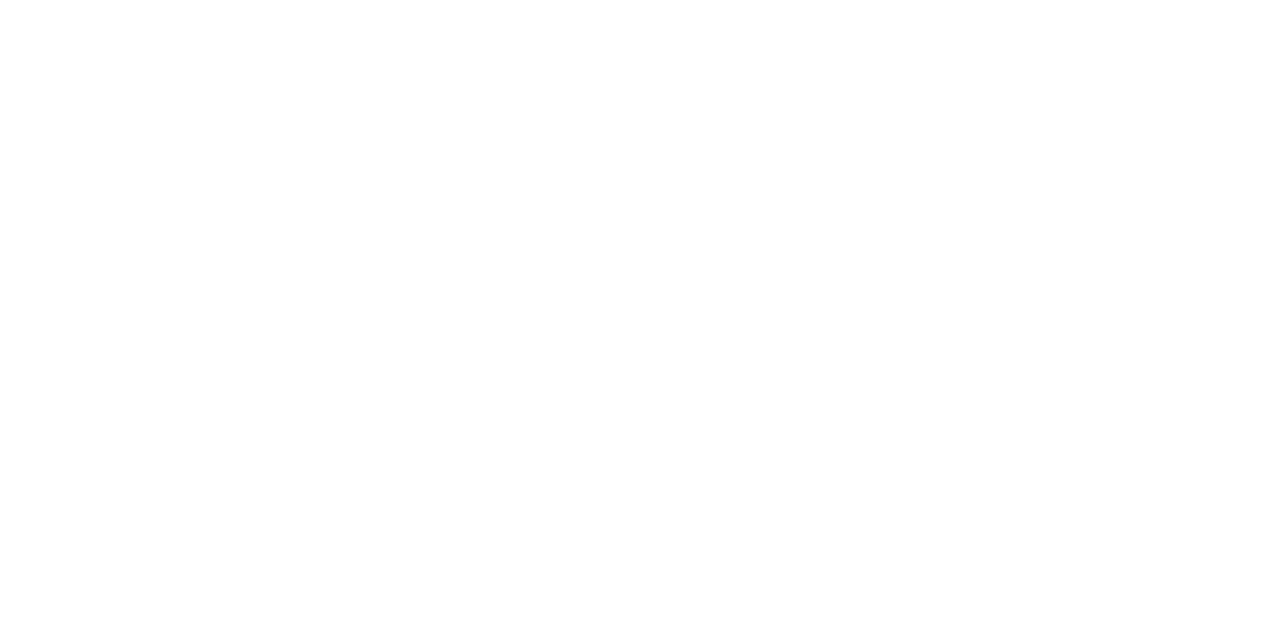 scroll, scrollTop: 0, scrollLeft: 0, axis: both 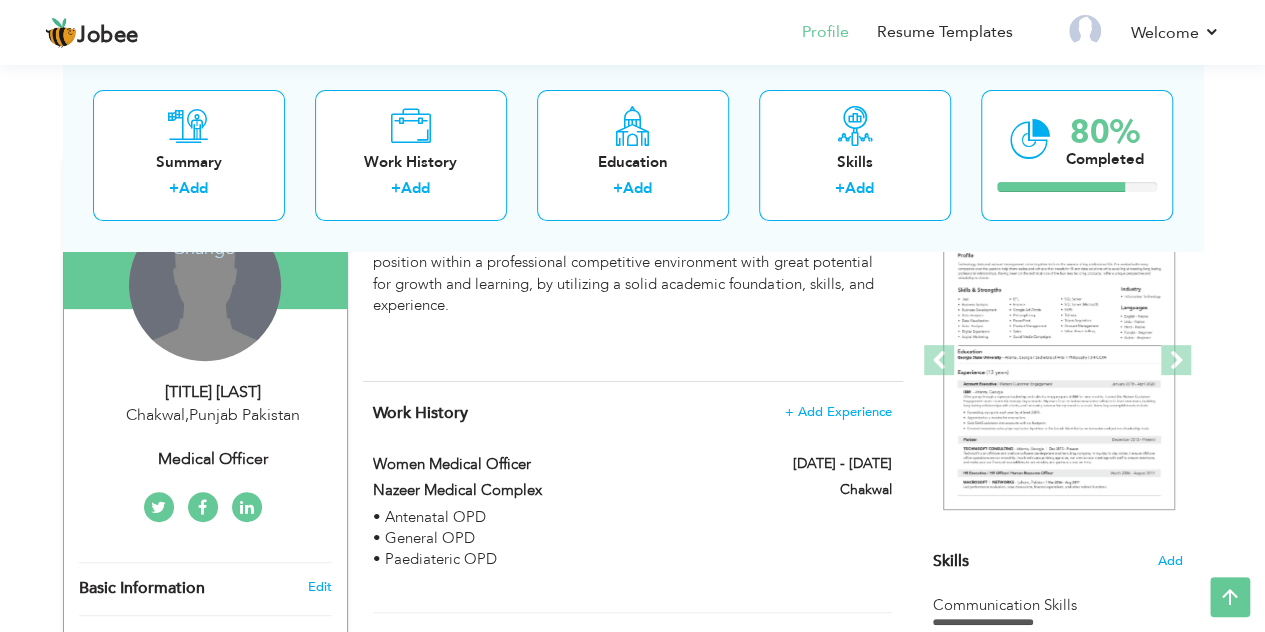 click on "Change
Remove" at bounding box center [205, 285] 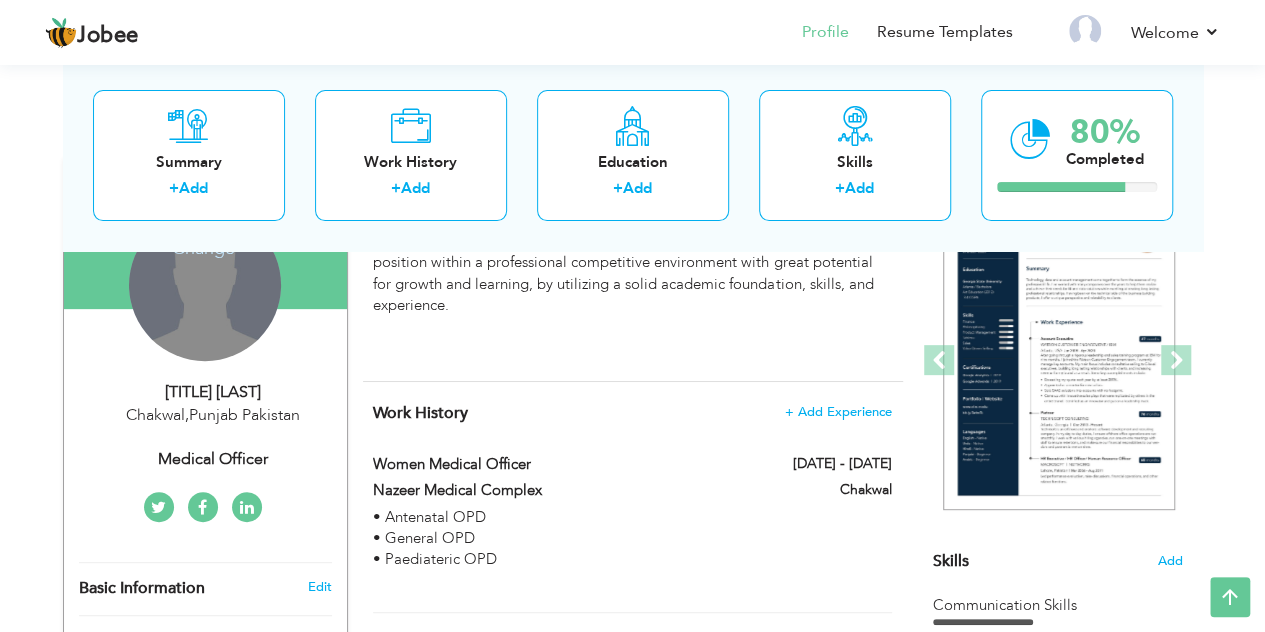 click on "Change" at bounding box center [203, 235] 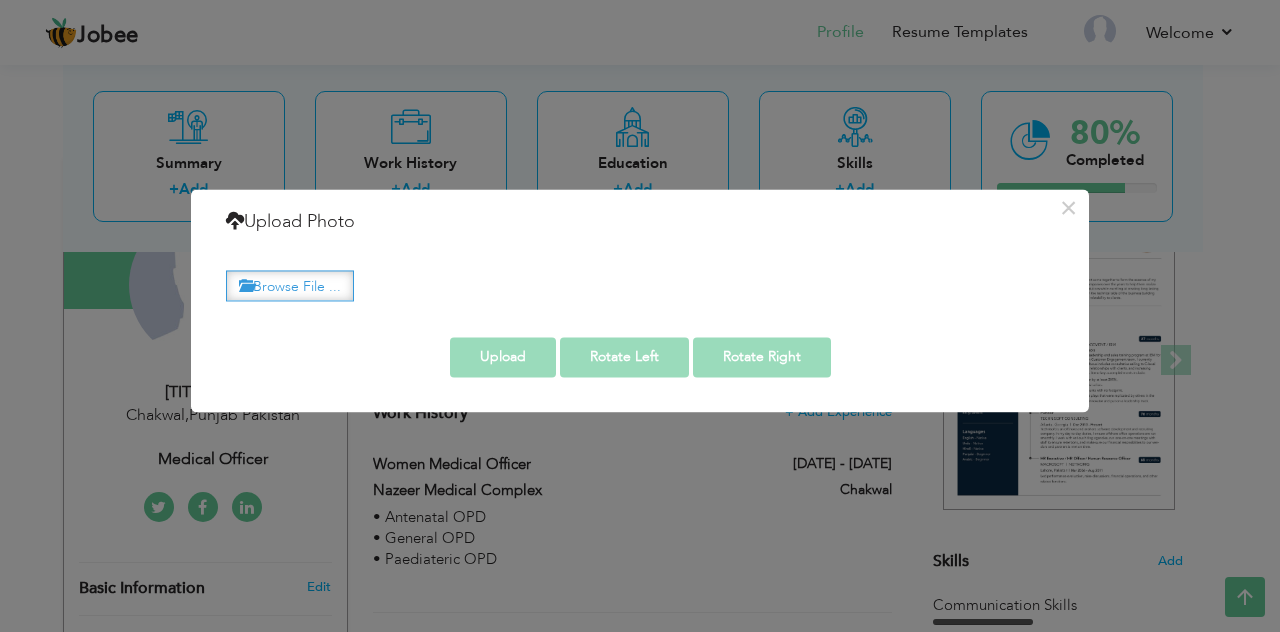 click on "Browse File ..." at bounding box center [290, 285] 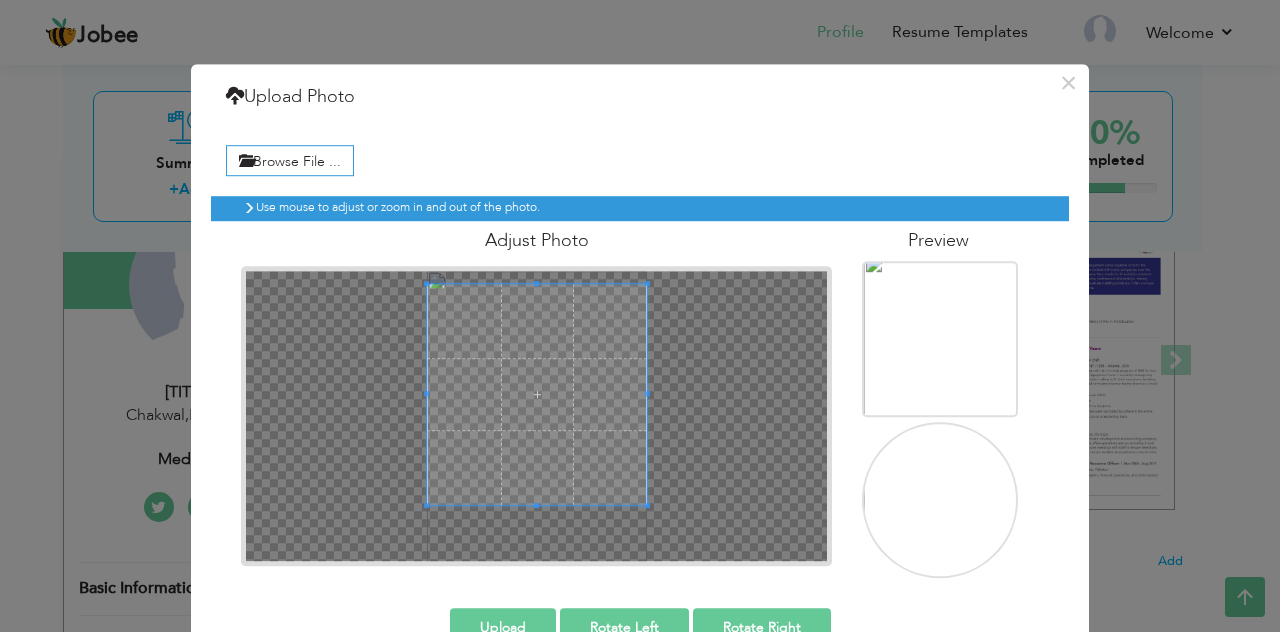 click on "Adjust Photo" at bounding box center [536, 393] 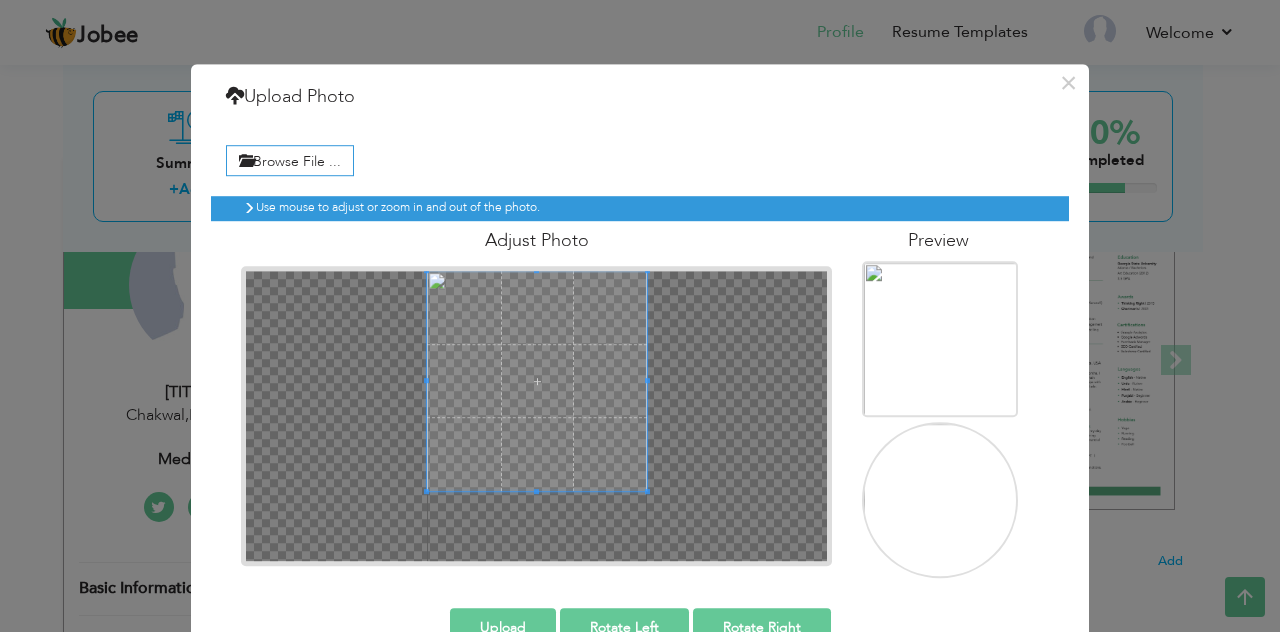click at bounding box center [537, 381] 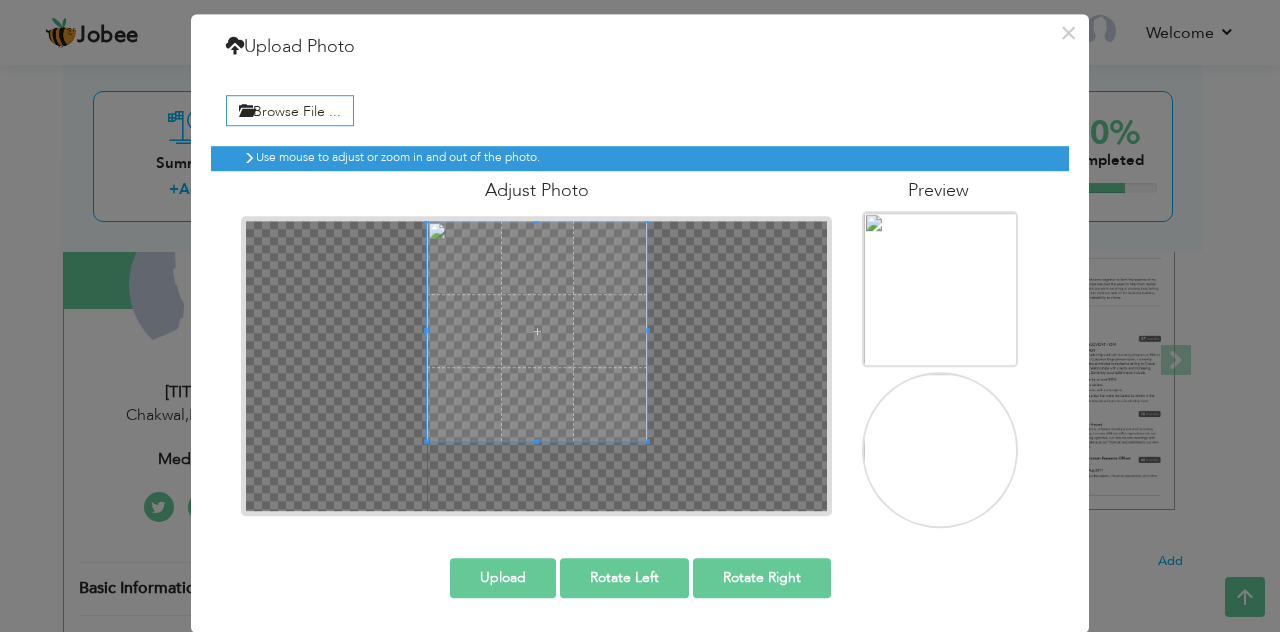 click on "Upload" at bounding box center (503, 578) 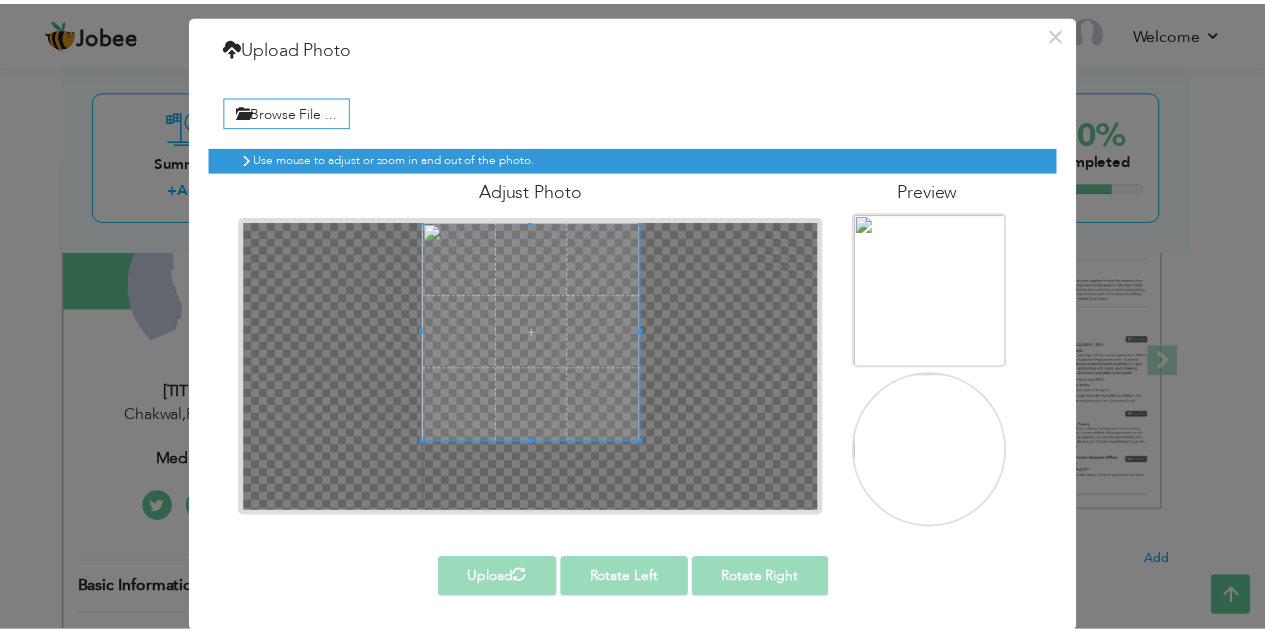 scroll, scrollTop: 0, scrollLeft: 0, axis: both 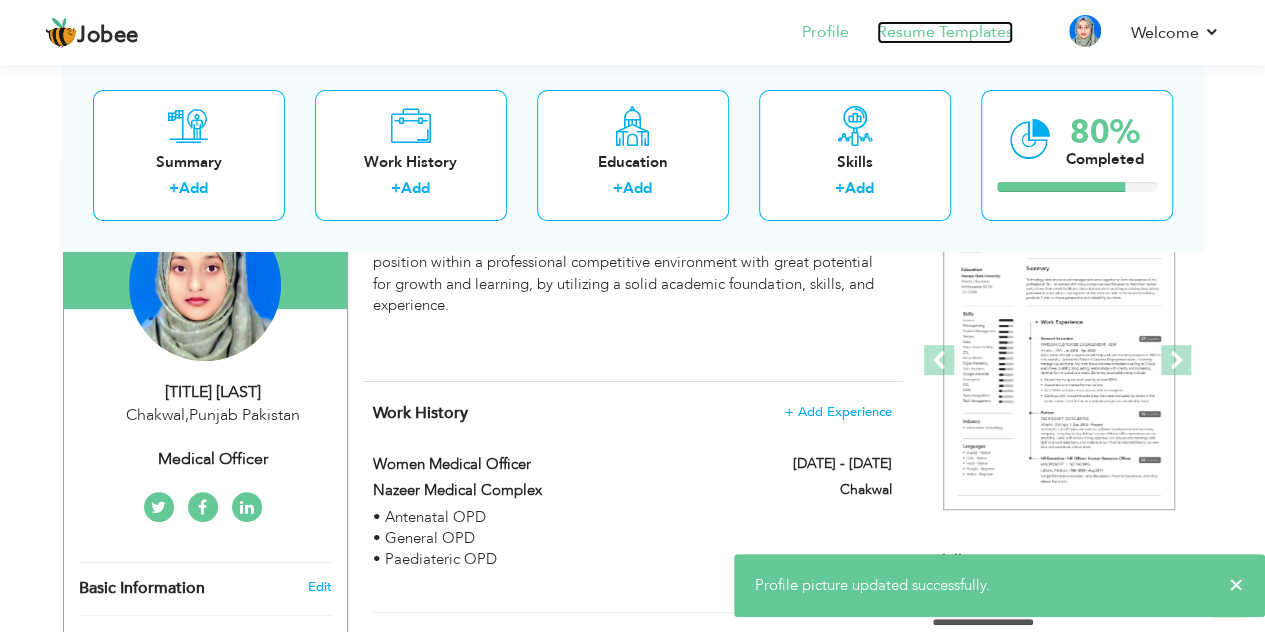 click on "Resume Templates" at bounding box center (945, 32) 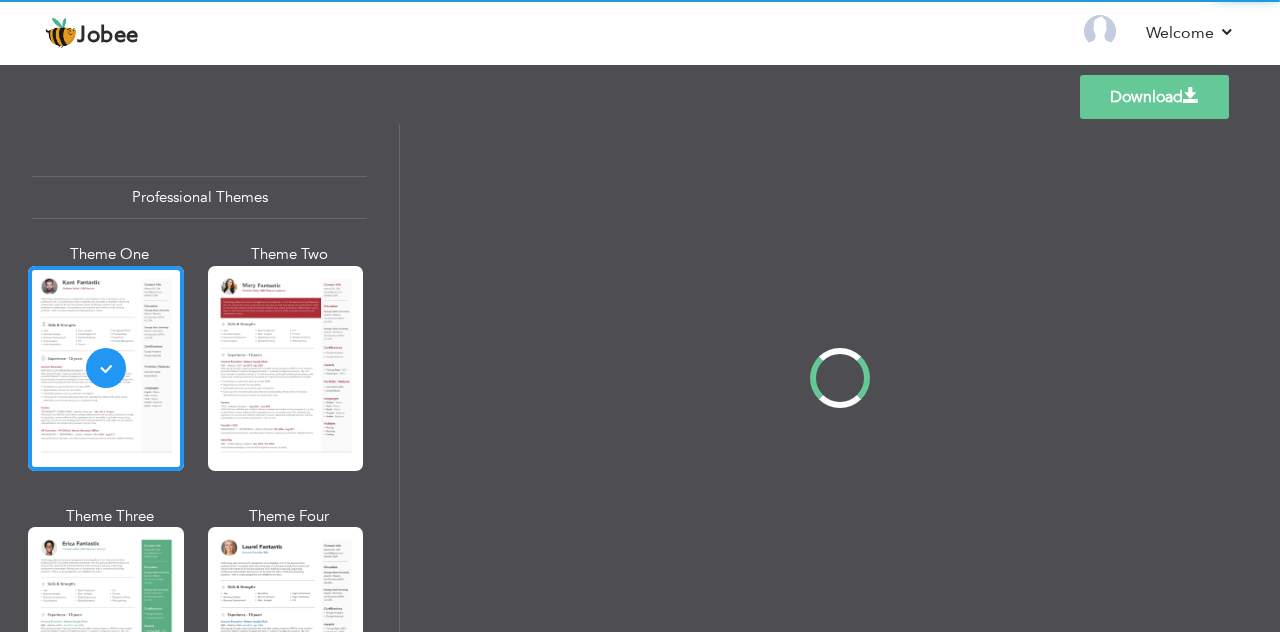 scroll, scrollTop: 0, scrollLeft: 0, axis: both 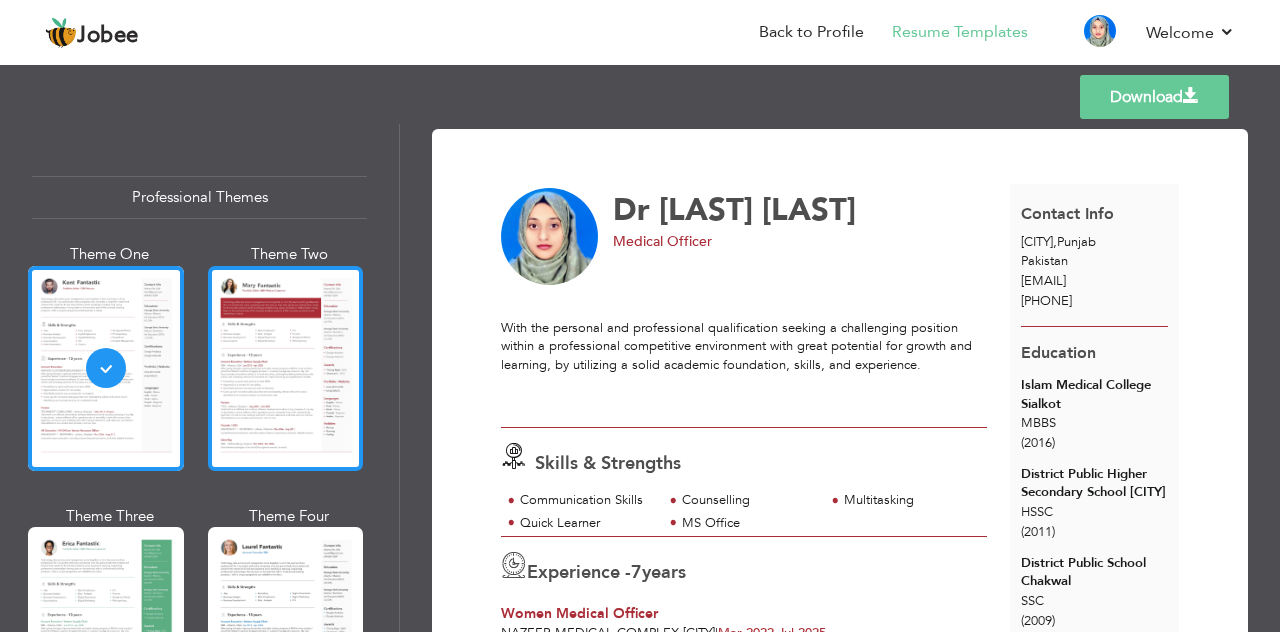 click at bounding box center (286, 368) 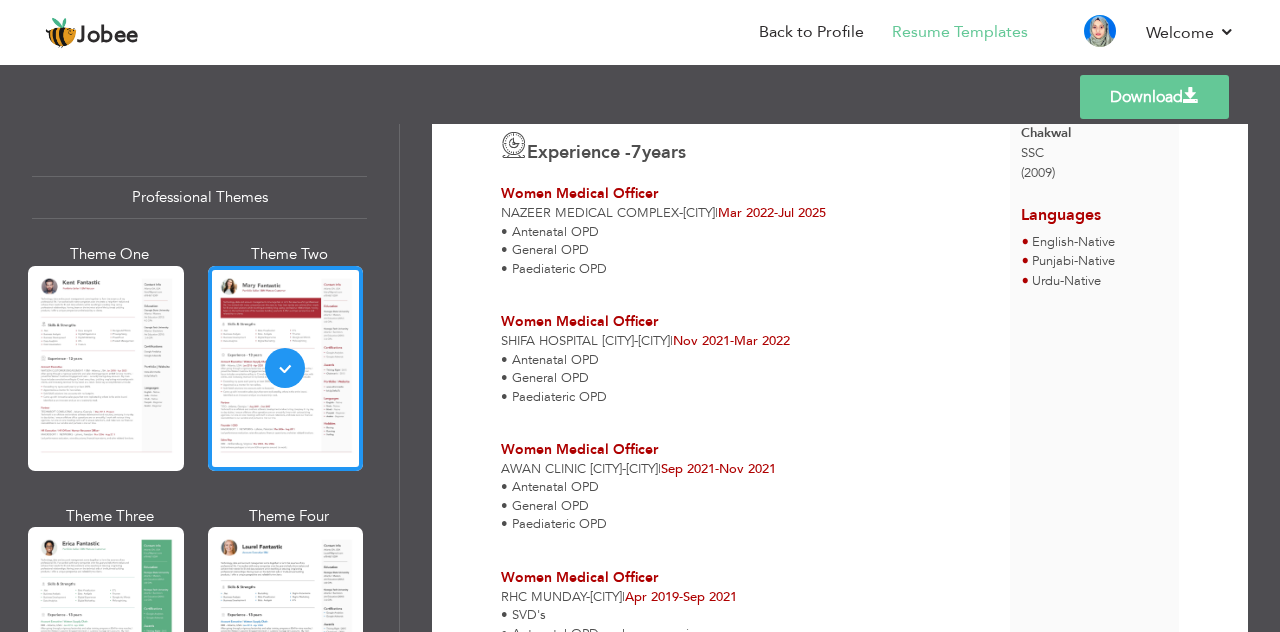 scroll, scrollTop: 281, scrollLeft: 0, axis: vertical 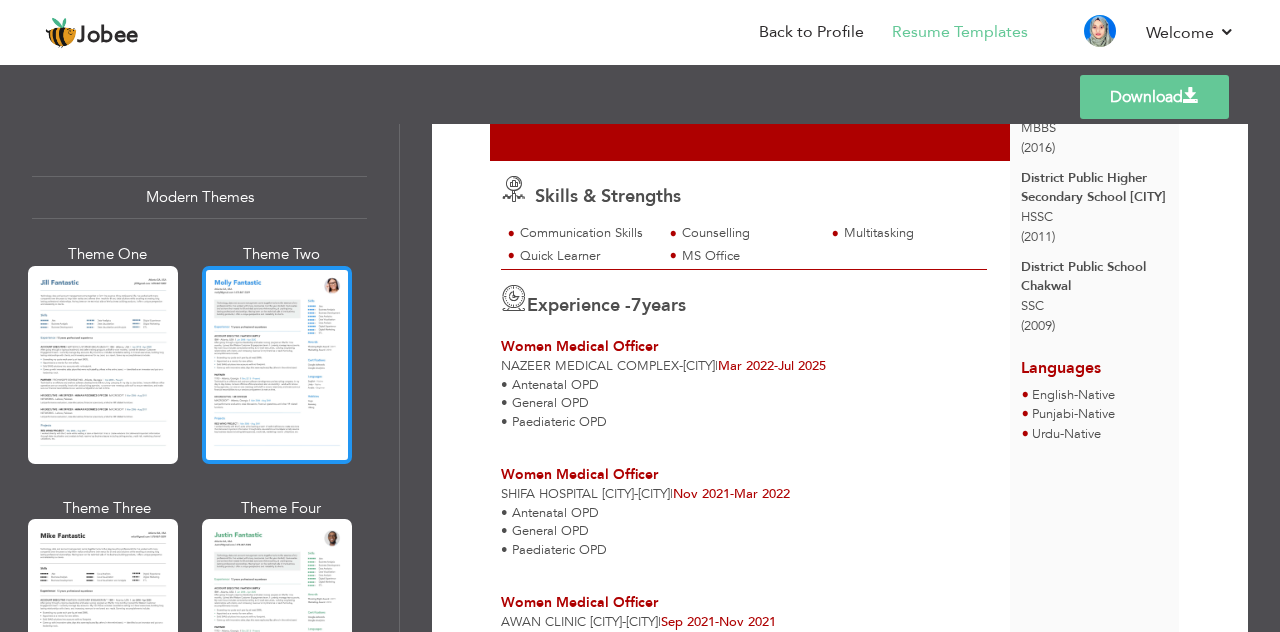 click at bounding box center (277, 365) 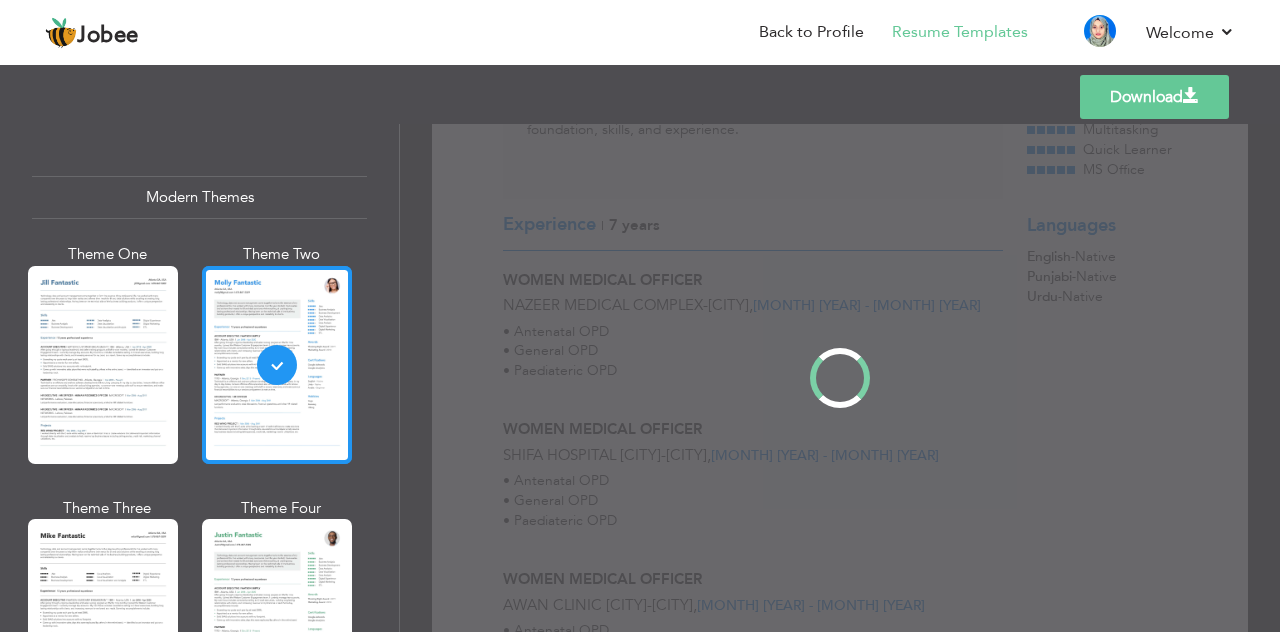 scroll, scrollTop: 0, scrollLeft: 0, axis: both 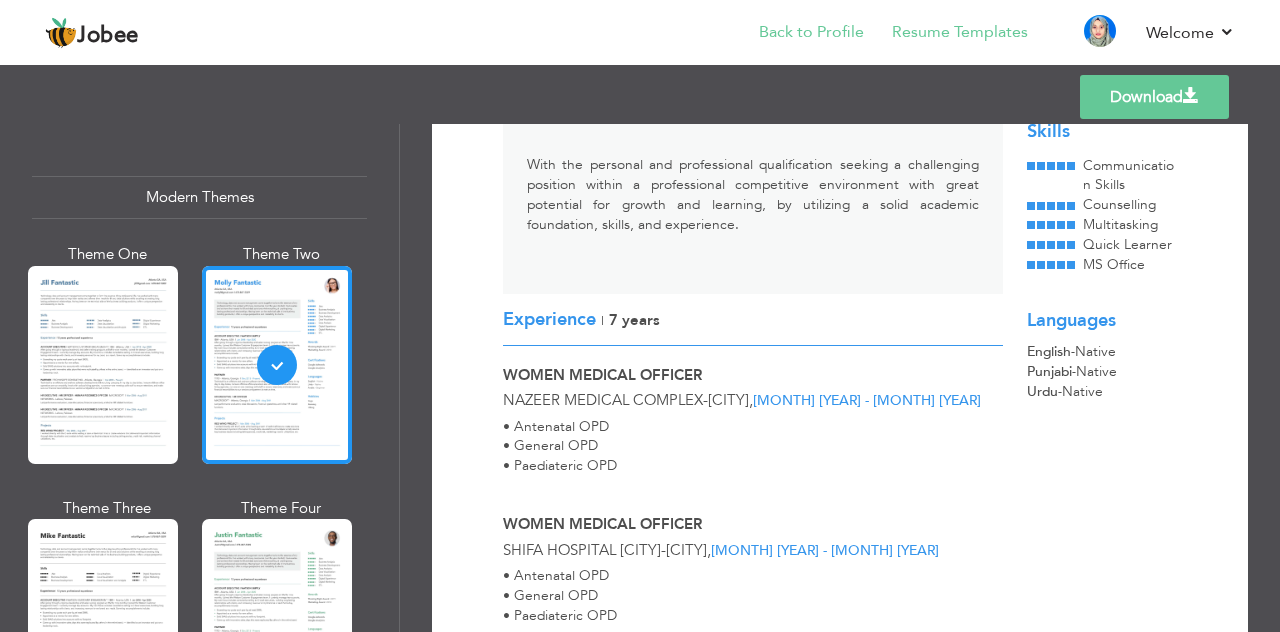 click on "Back to Profile" at bounding box center [797, 34] 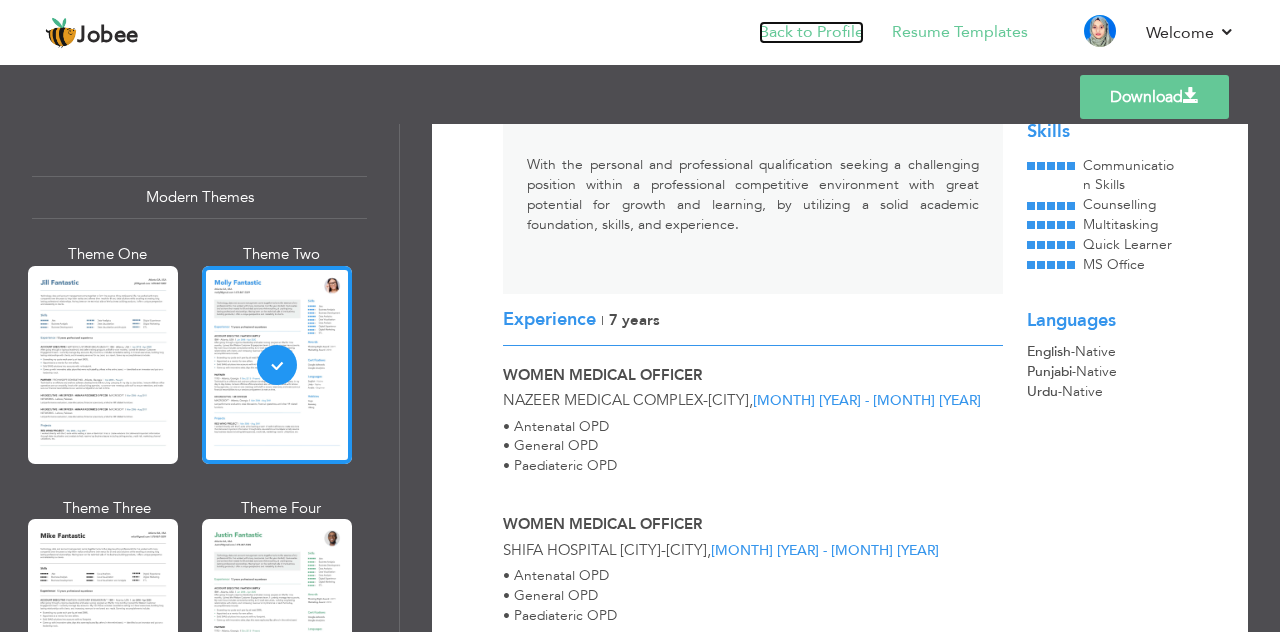 click on "Back to Profile" at bounding box center [811, 32] 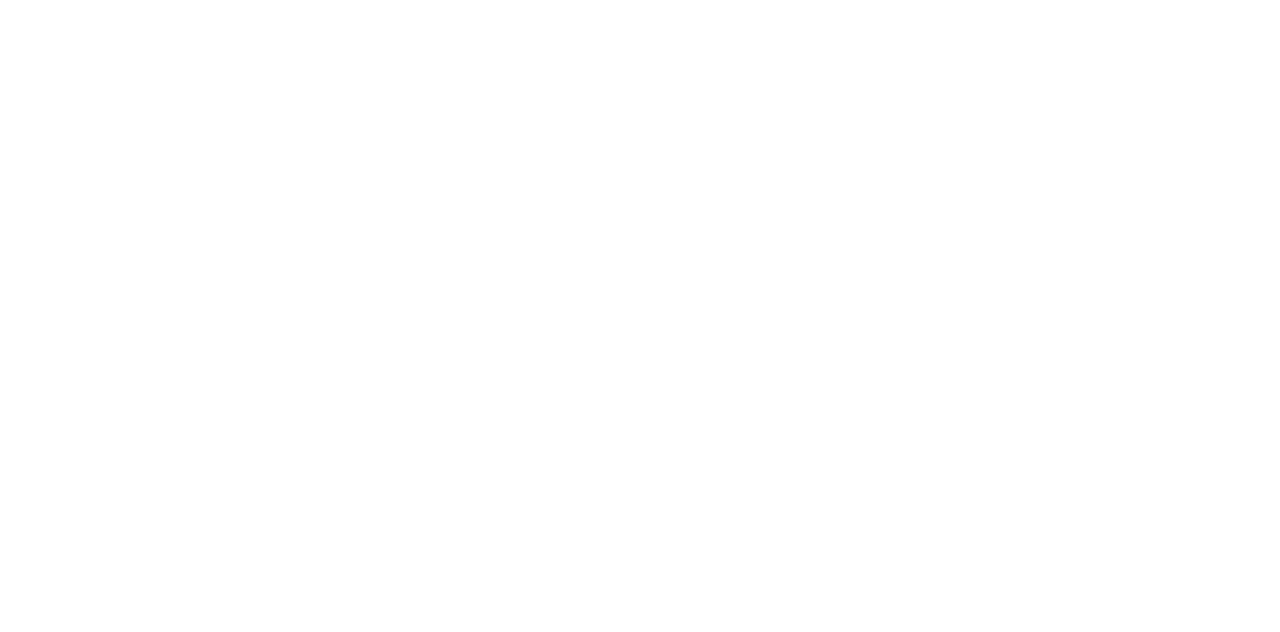 scroll, scrollTop: 0, scrollLeft: 0, axis: both 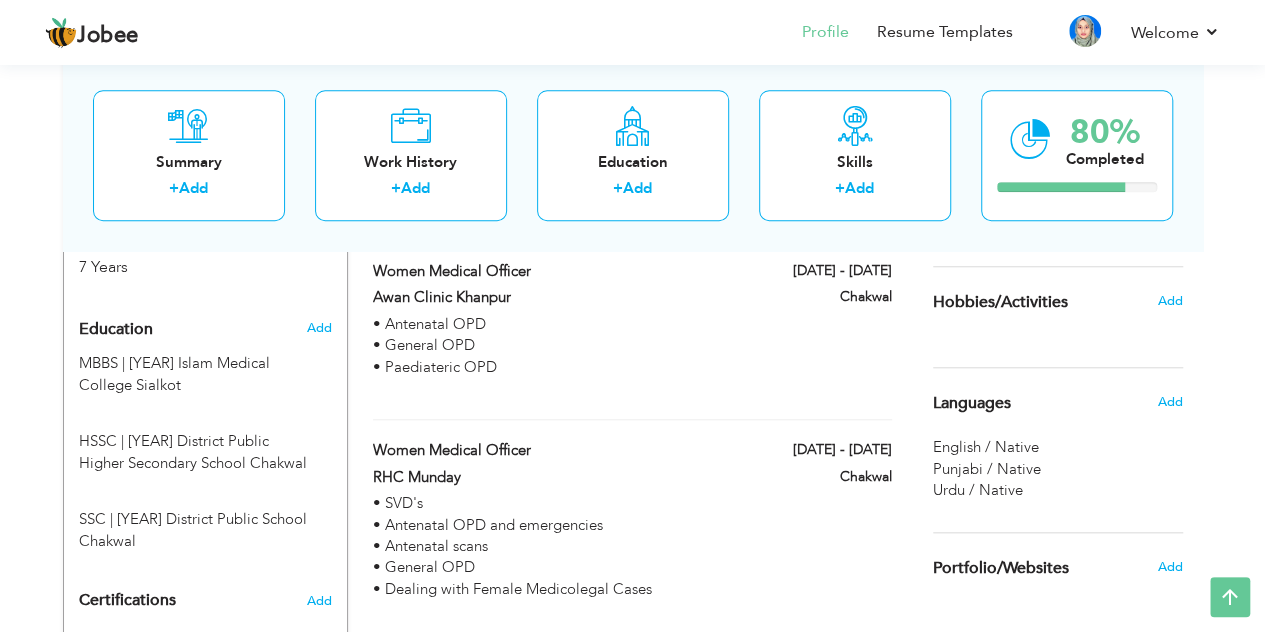 drag, startPoint x: 1278, startPoint y: 142, endPoint x: 1279, endPoint y: 342, distance: 200.0025 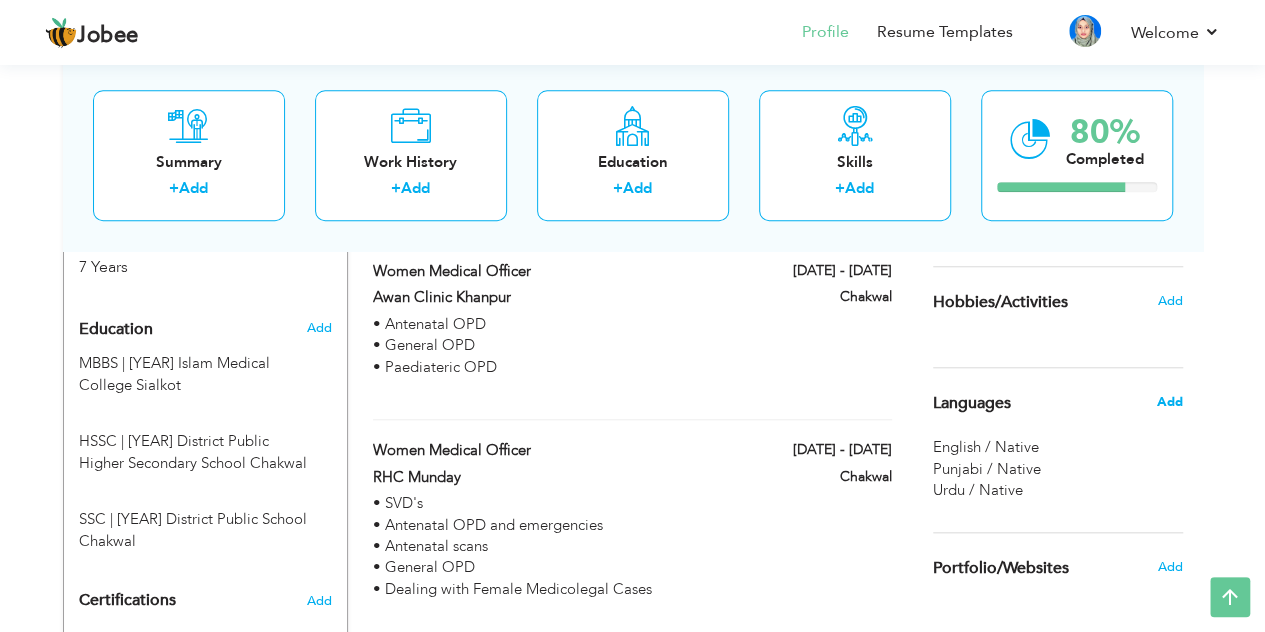 click on "Add" at bounding box center [1169, 402] 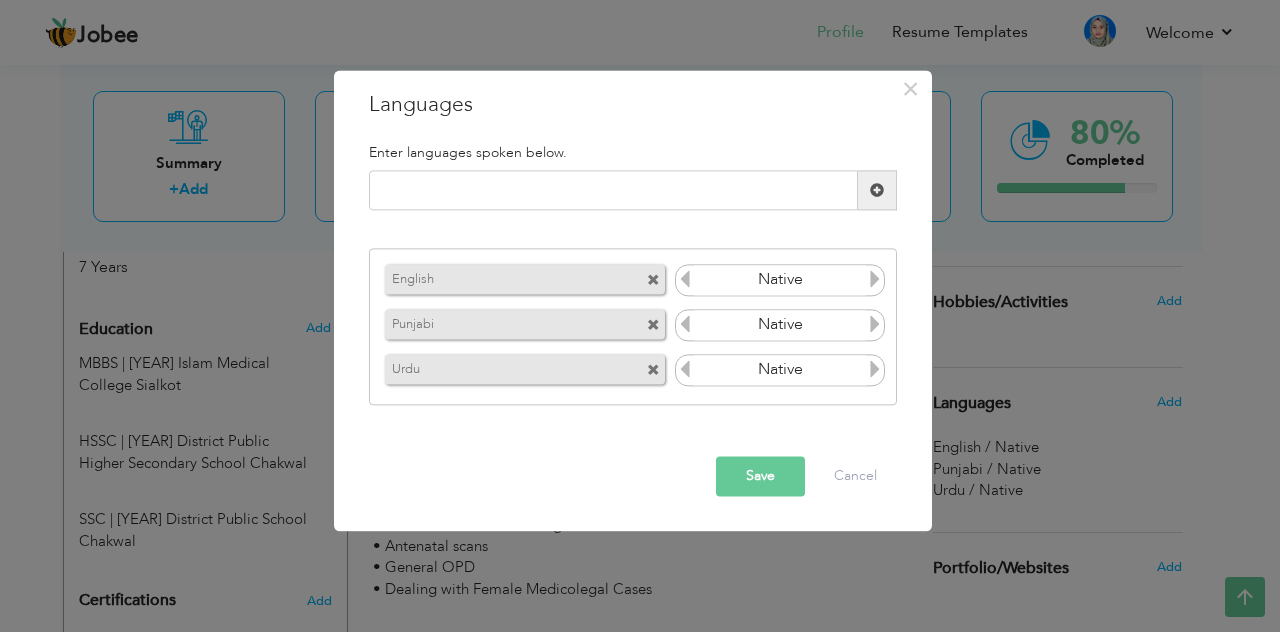 click at bounding box center (875, 279) 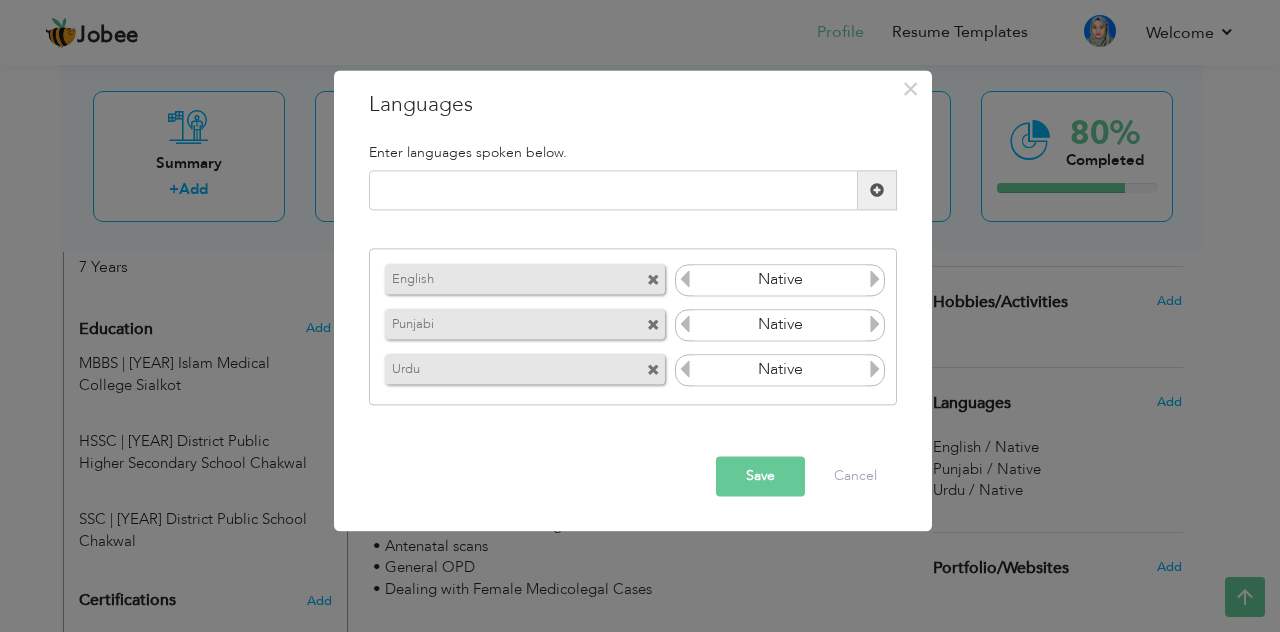 click at bounding box center (685, 279) 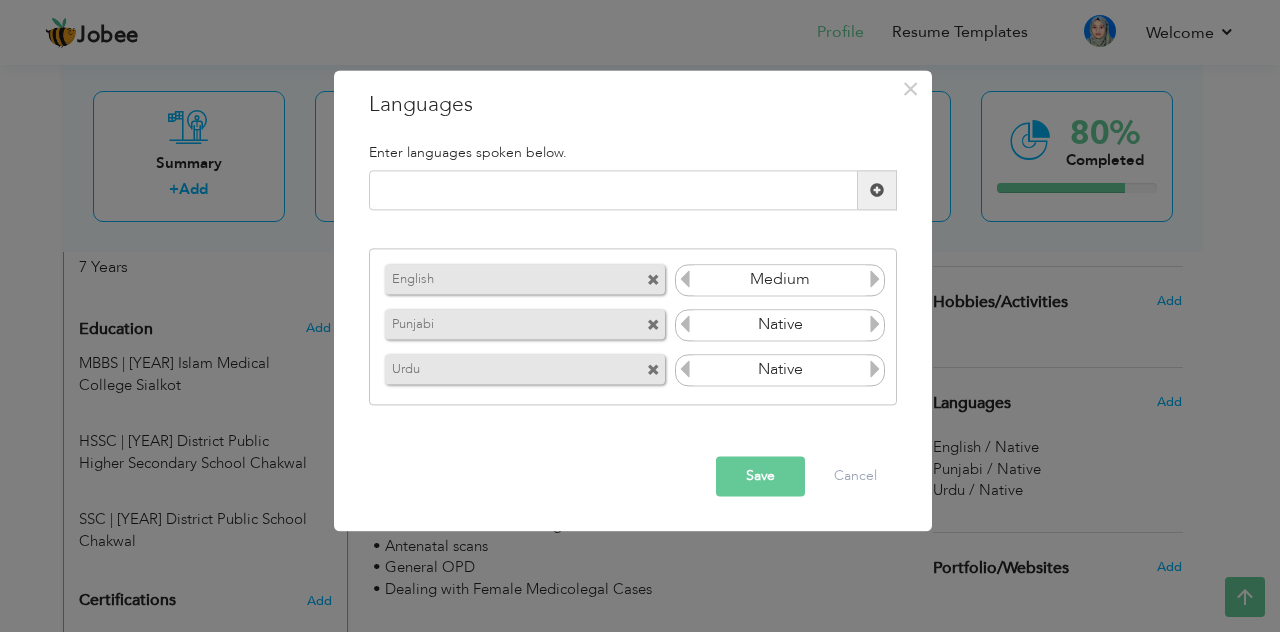 click at bounding box center (685, 279) 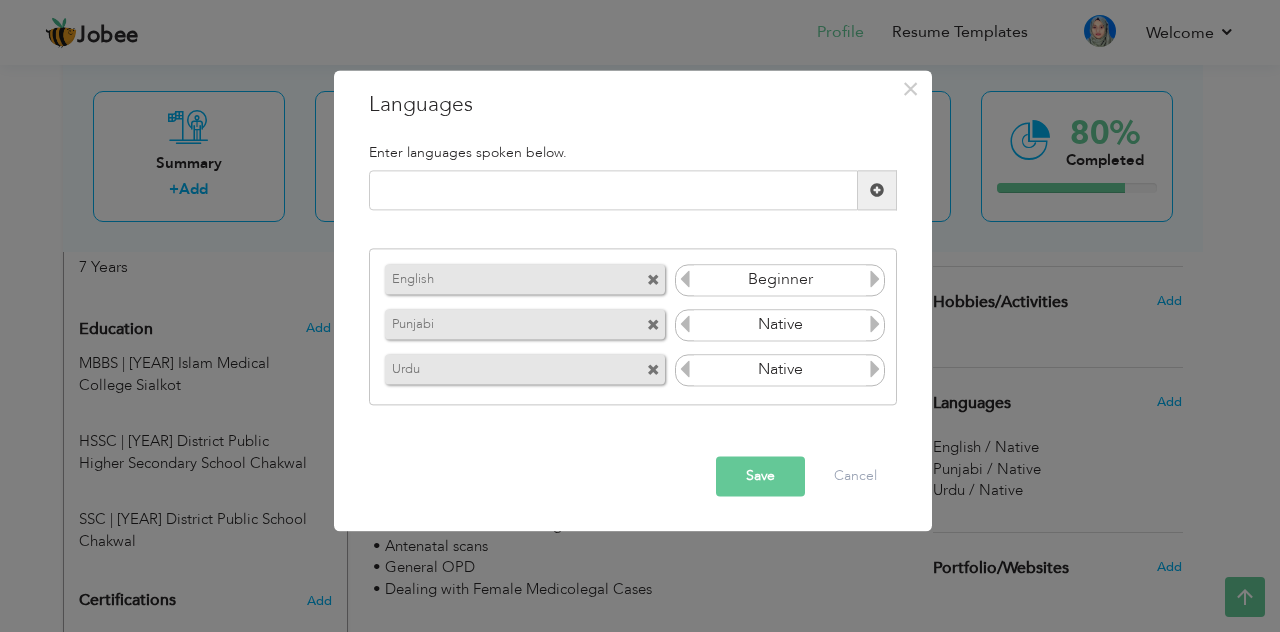 click at bounding box center (875, 279) 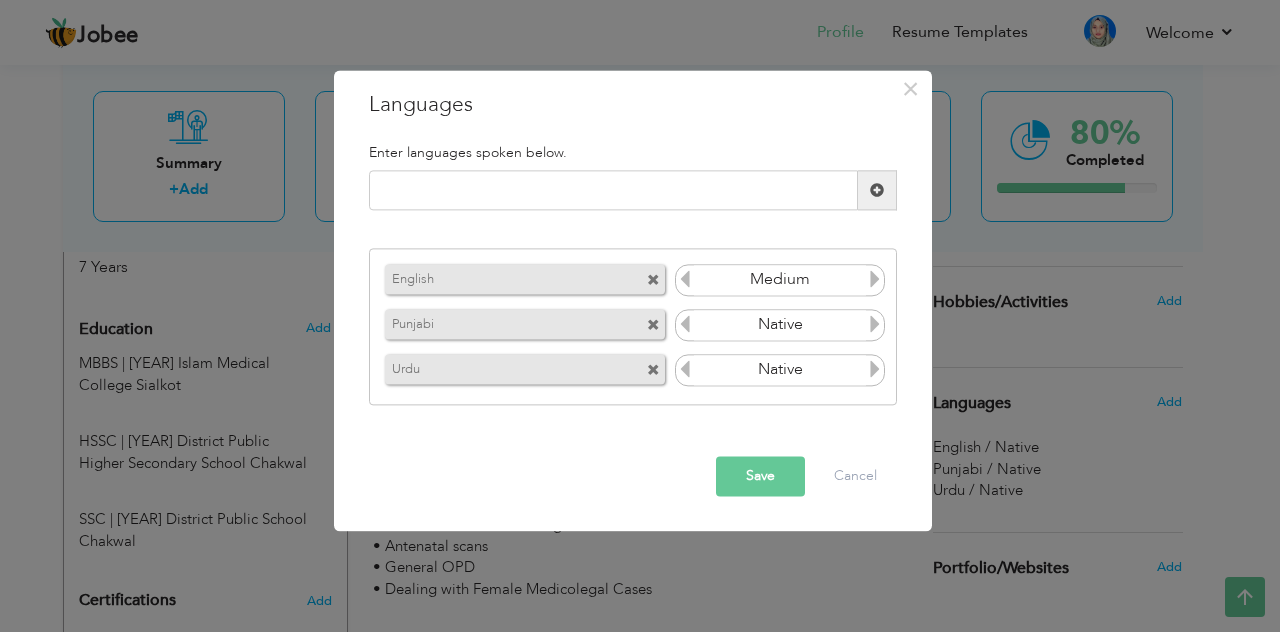 click on "Save" at bounding box center [760, 477] 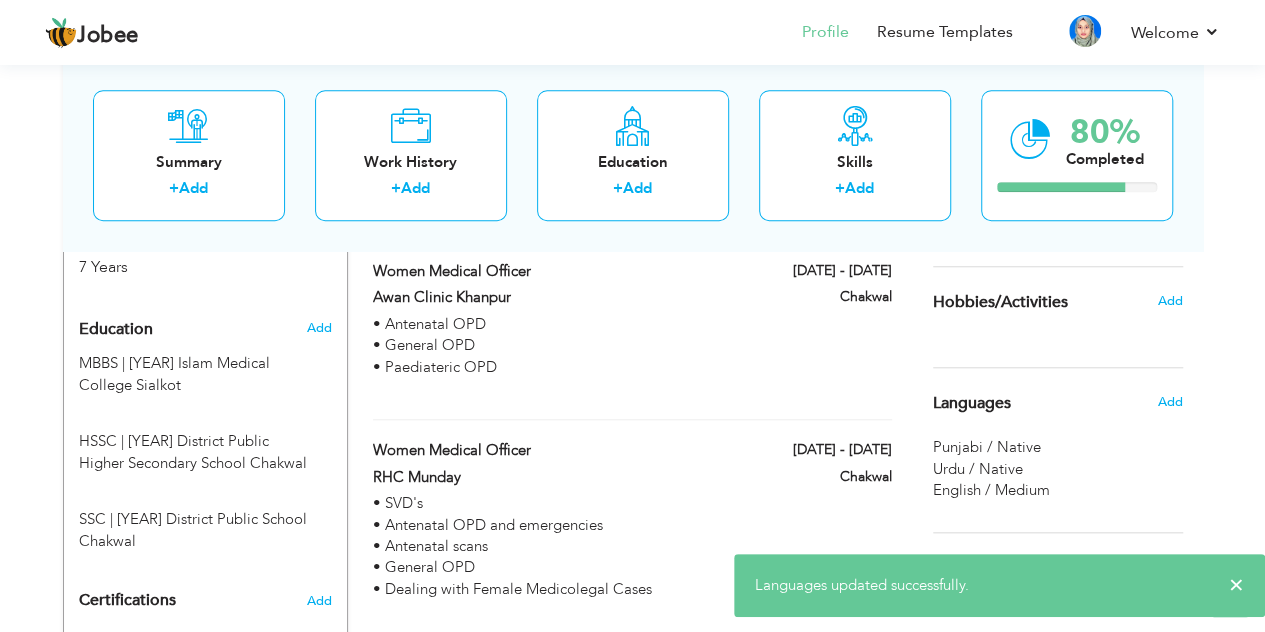 scroll, scrollTop: 218, scrollLeft: 0, axis: vertical 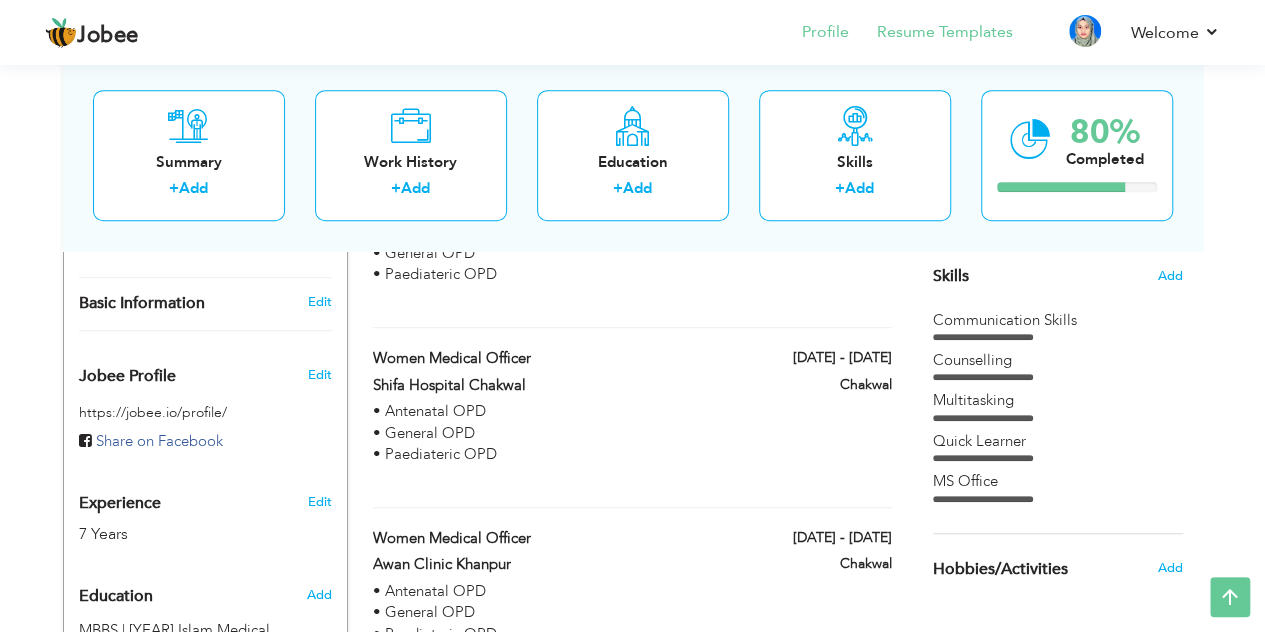 click on "Resume Templates" at bounding box center (931, 34) 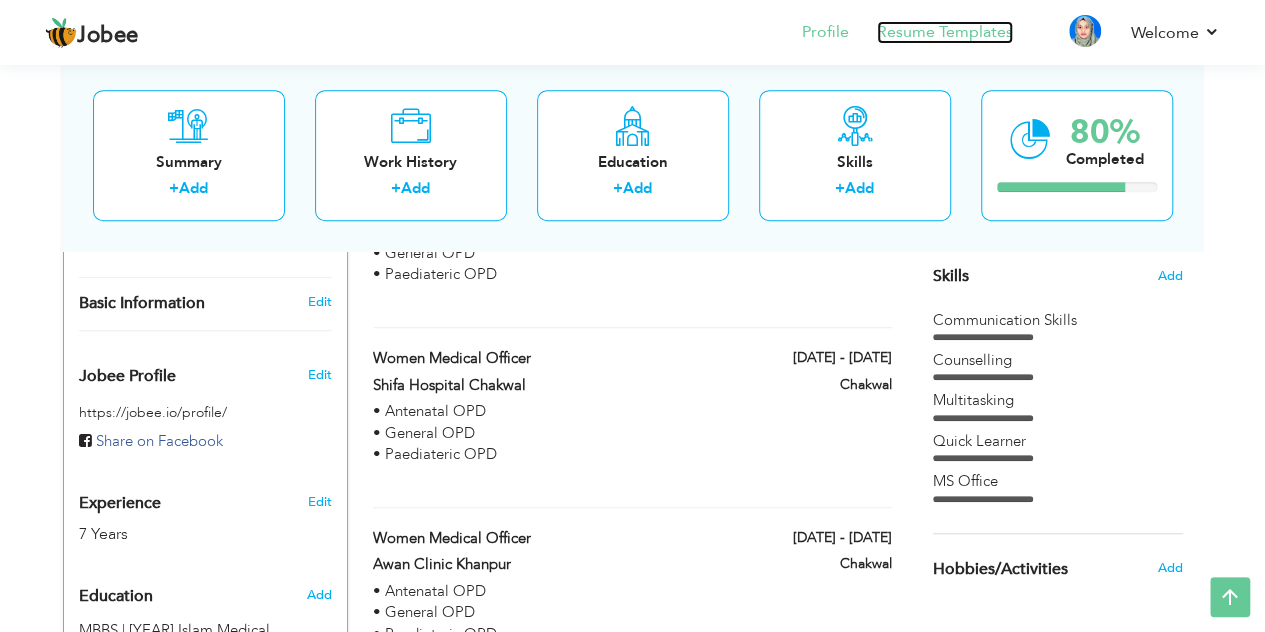 click on "Resume Templates" at bounding box center (945, 32) 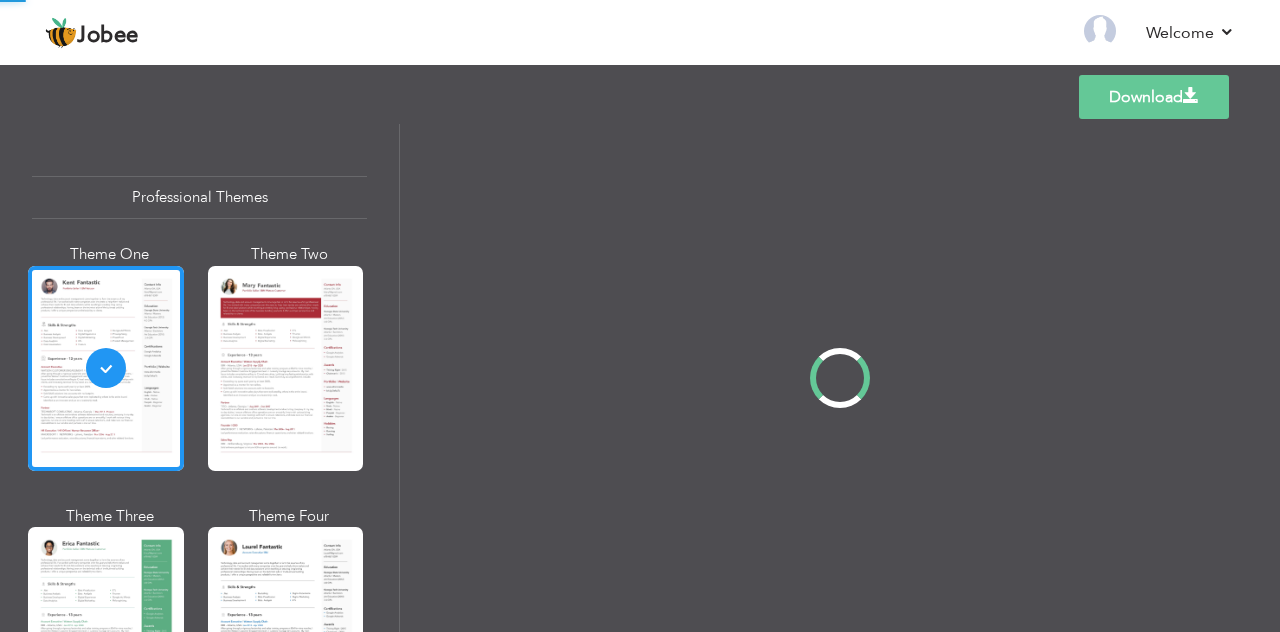 scroll, scrollTop: 0, scrollLeft: 0, axis: both 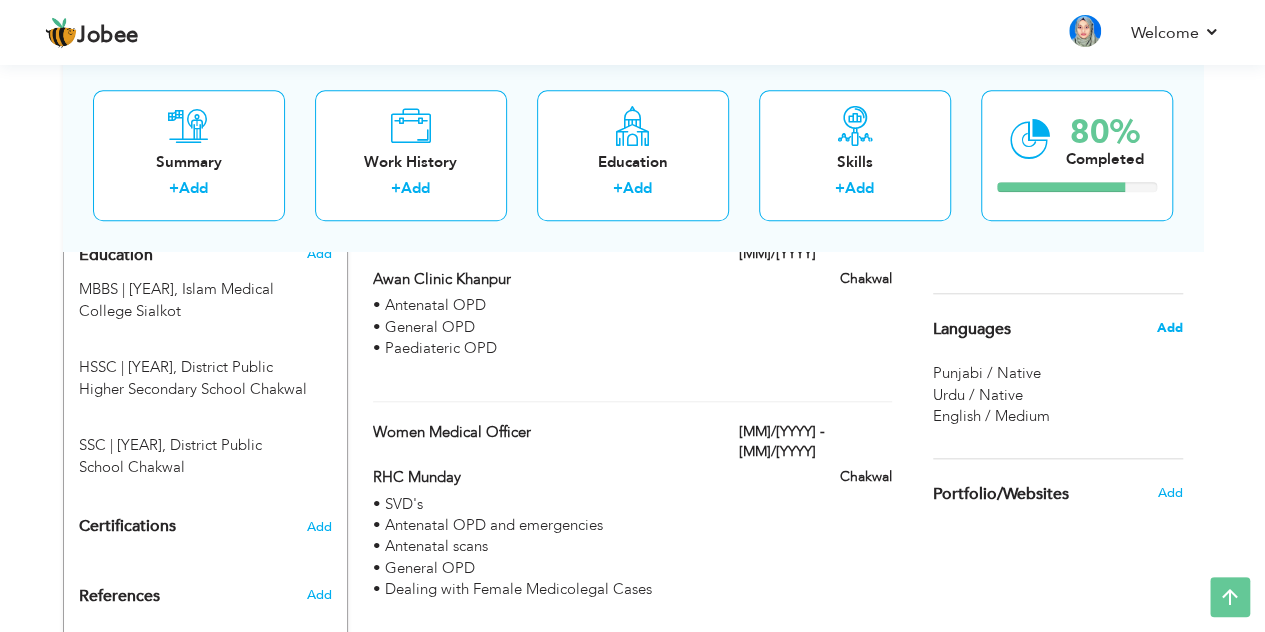 click on "Add" at bounding box center [1169, 328] 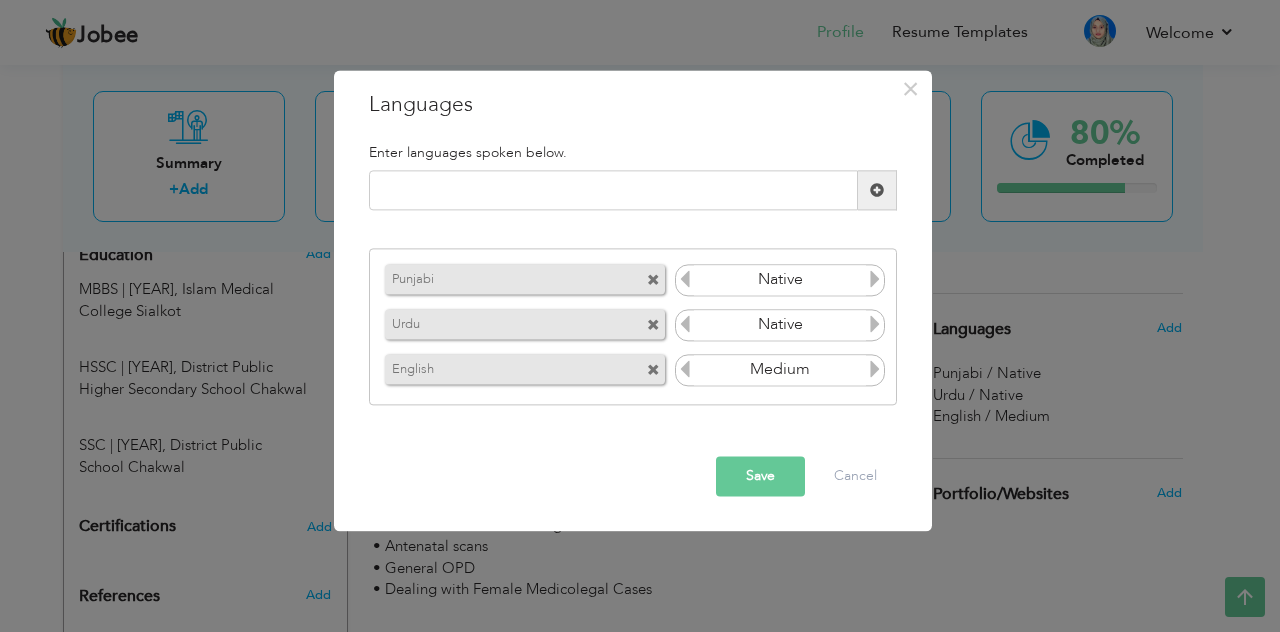 click at bounding box center [685, 279] 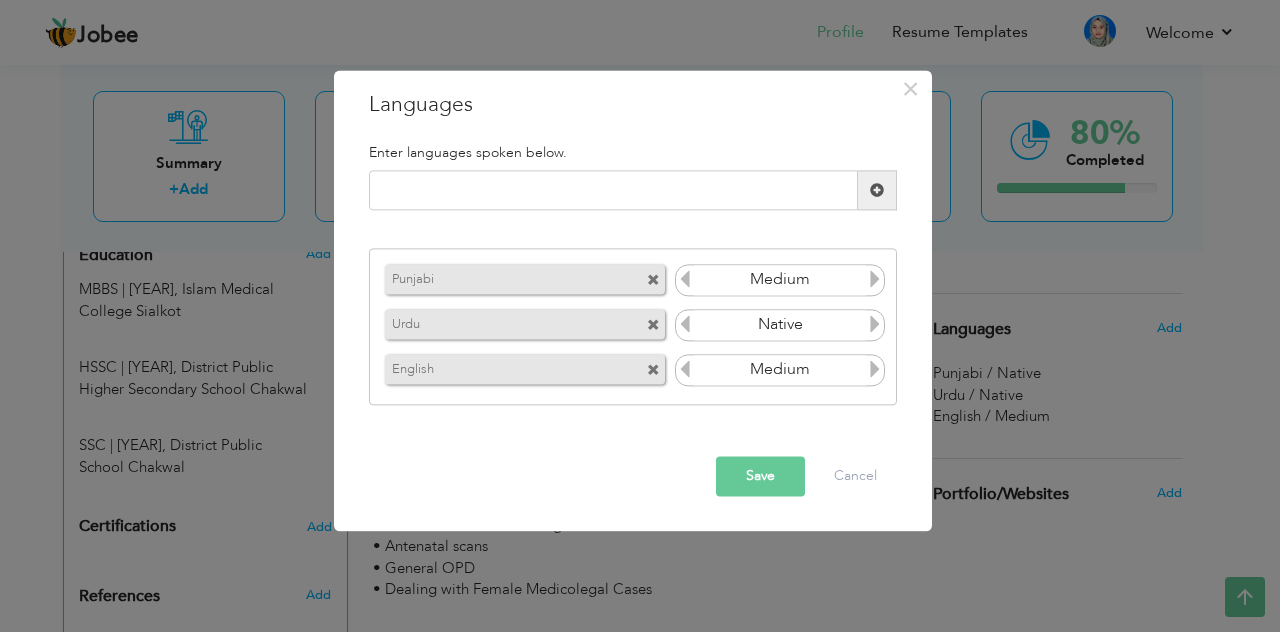 click at bounding box center (685, 279) 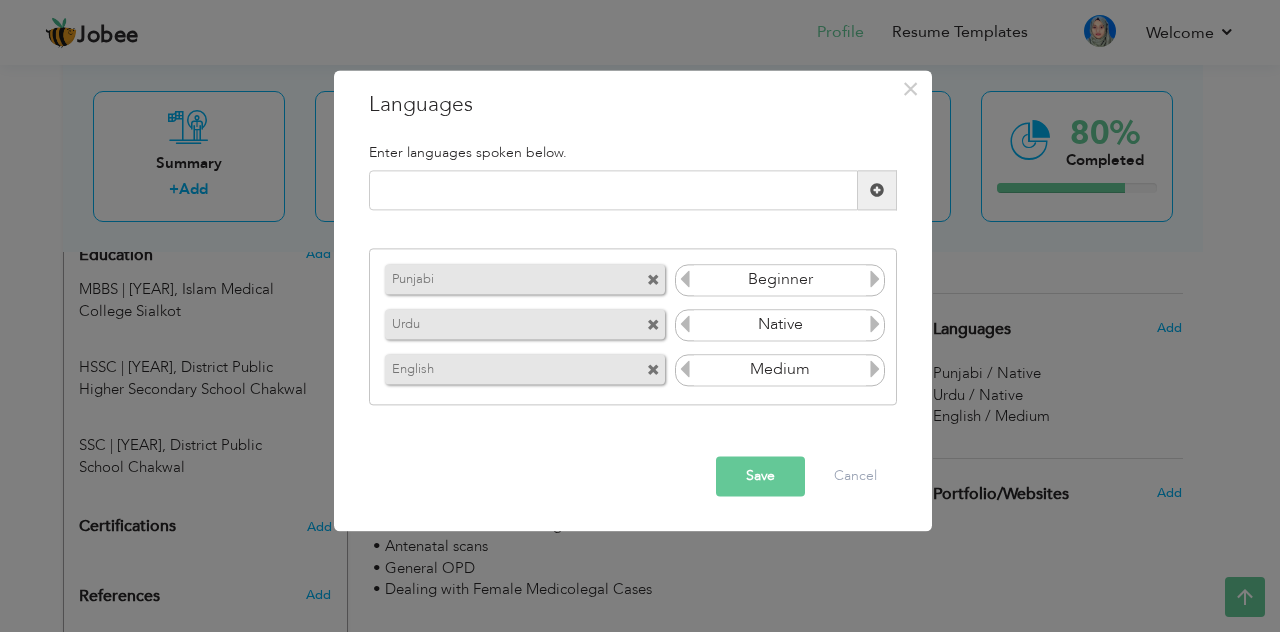 click at bounding box center (685, 279) 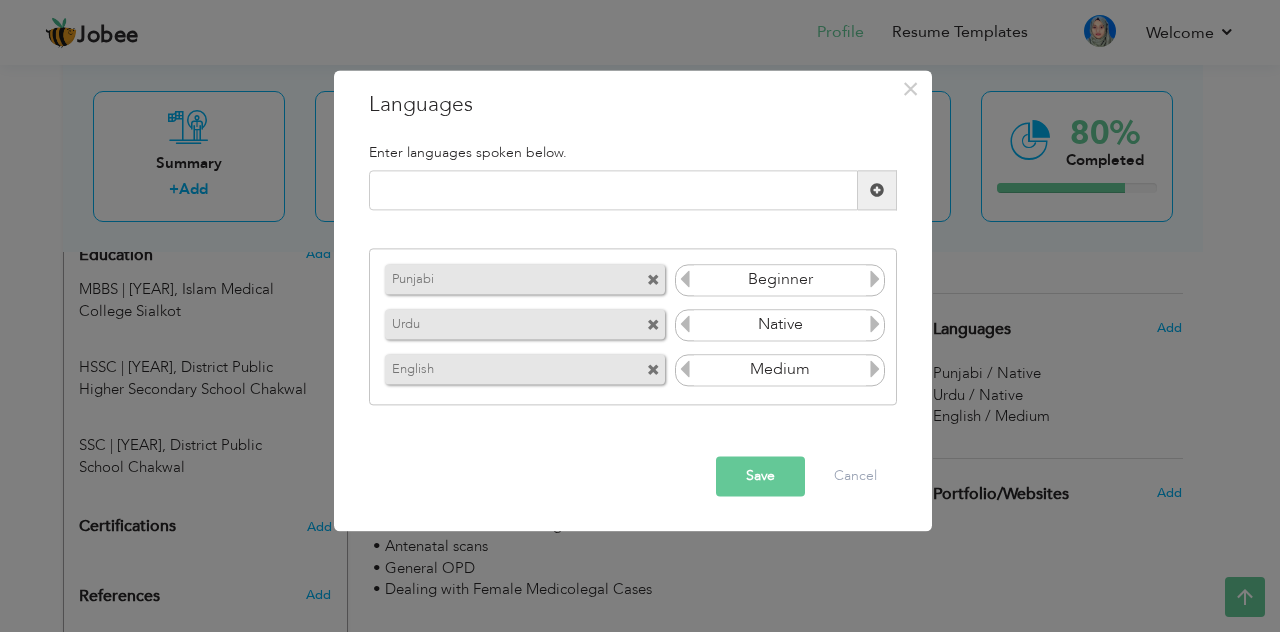 click at bounding box center (875, 279) 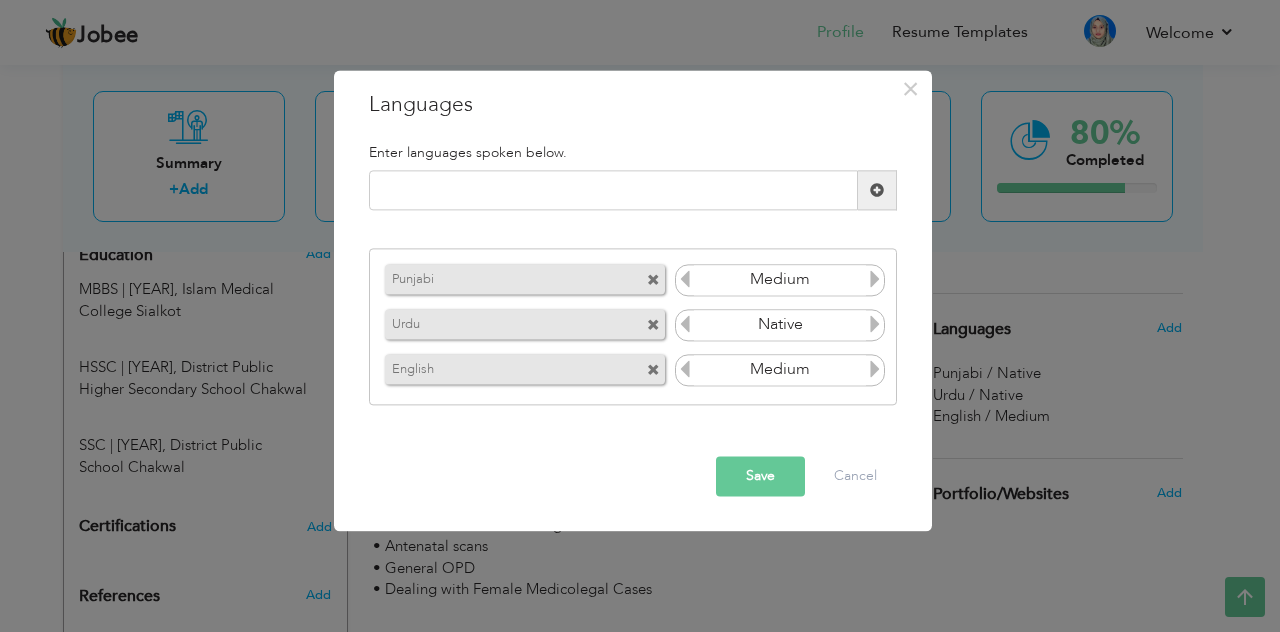 click on "Save" at bounding box center [760, 477] 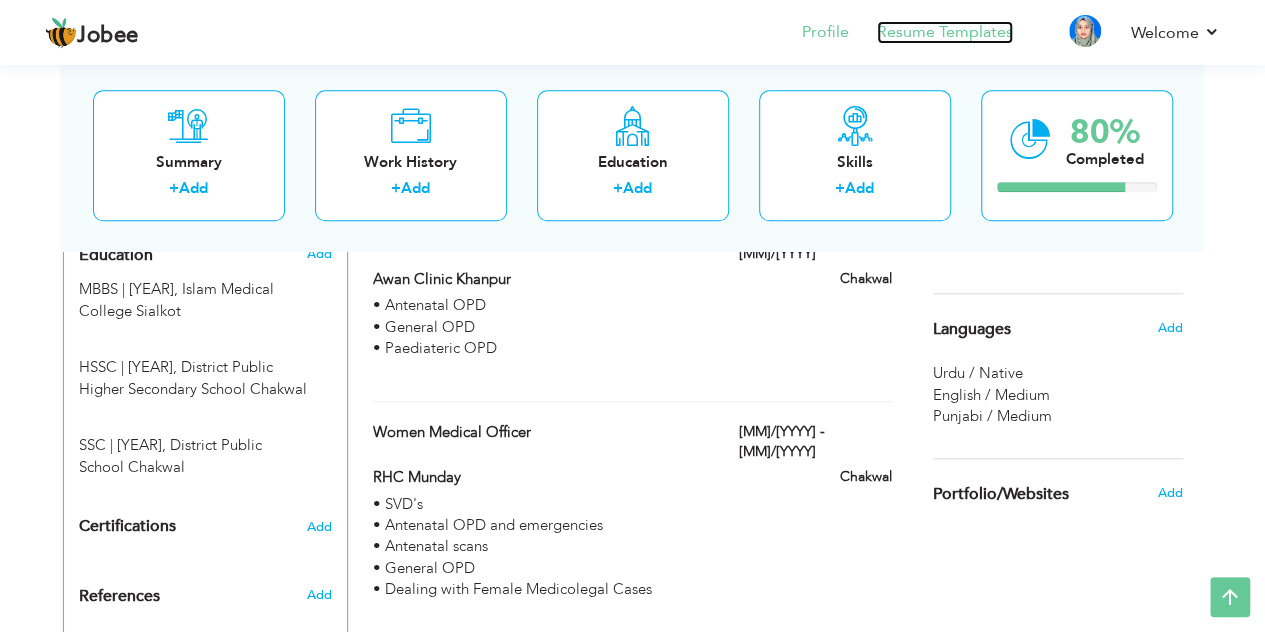 click on "Resume Templates" at bounding box center [945, 32] 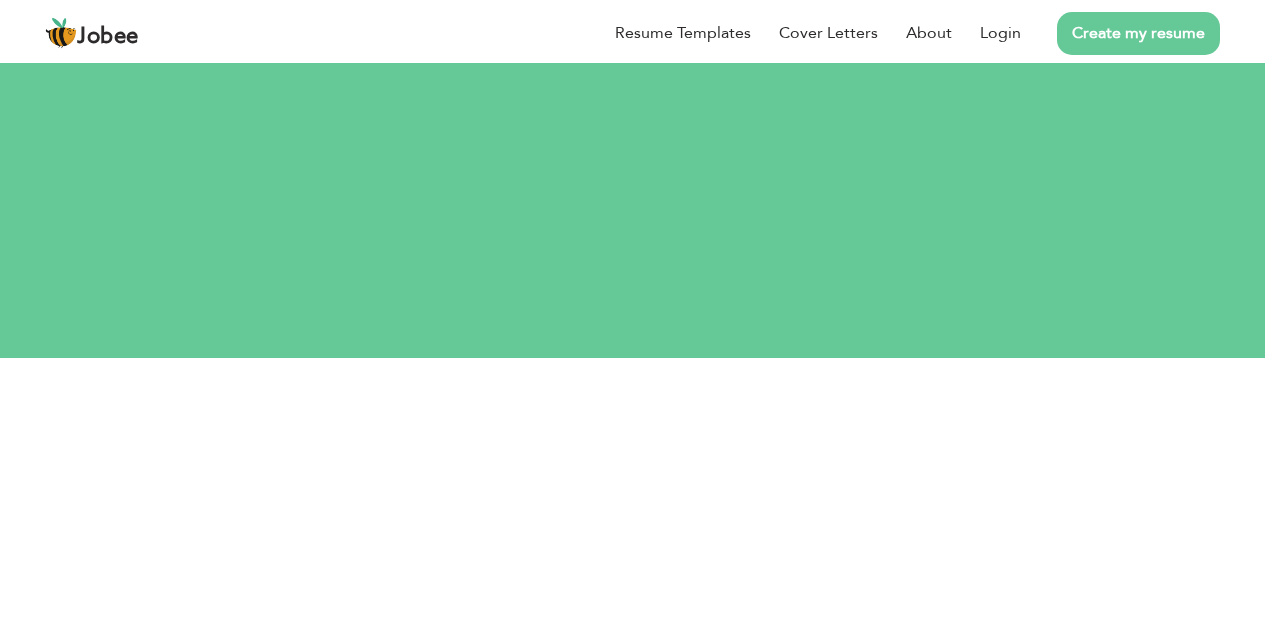 scroll, scrollTop: 0, scrollLeft: 0, axis: both 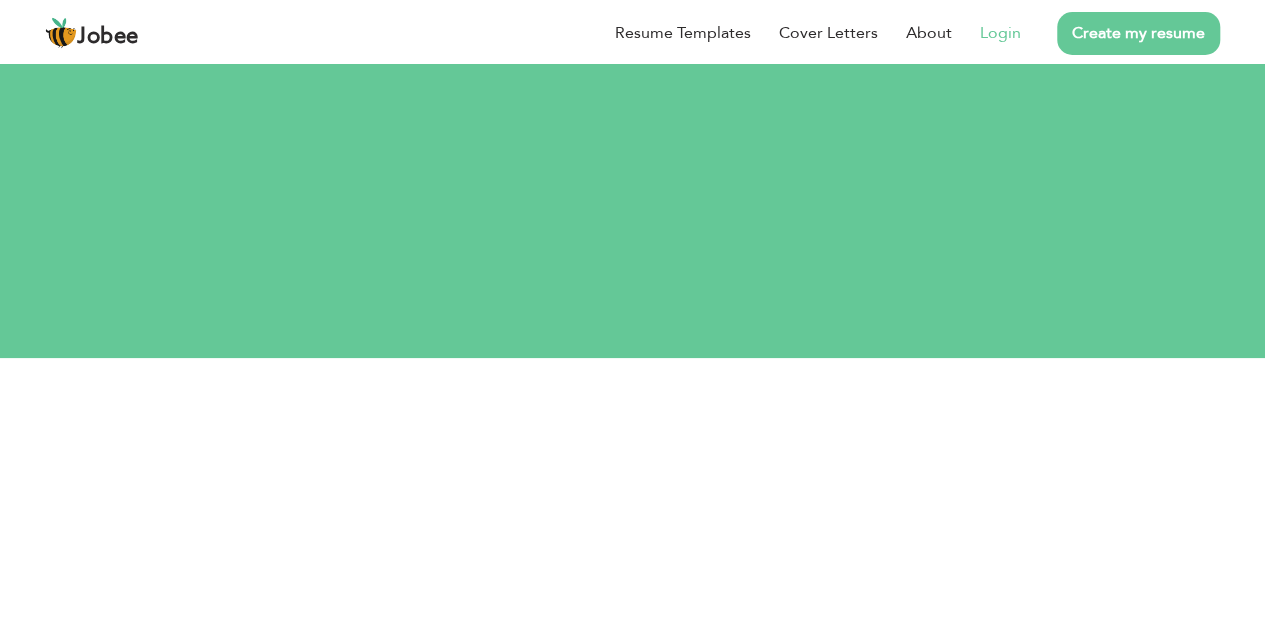 click on "Login" at bounding box center (1000, 33) 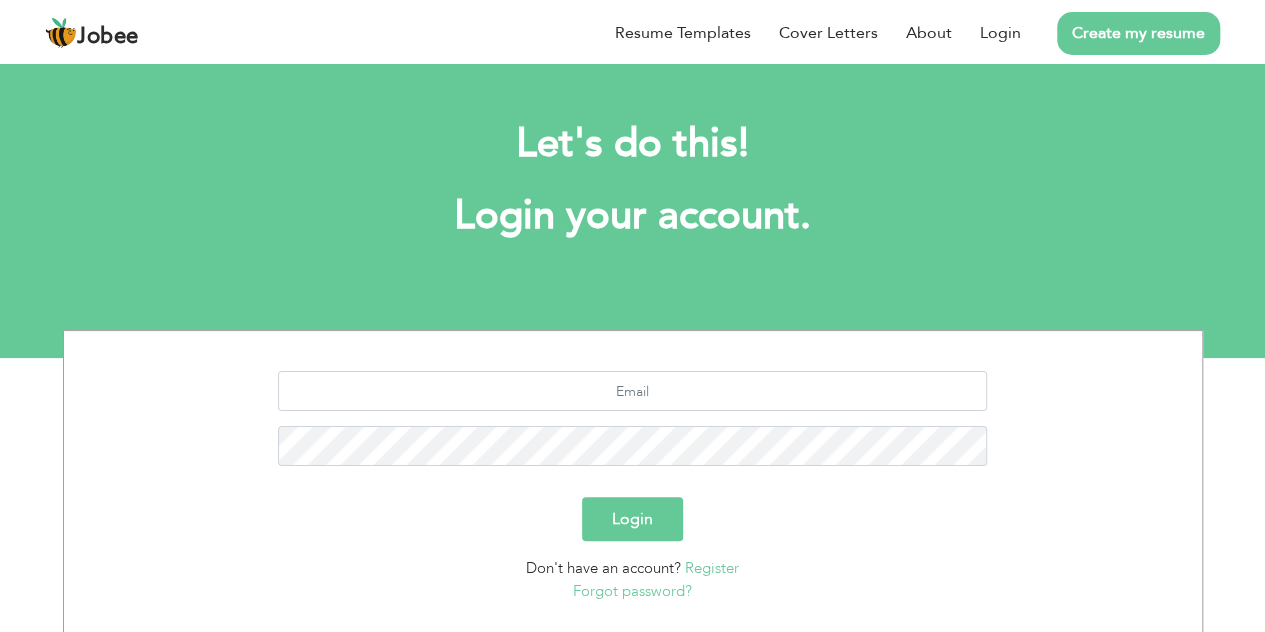 click on "Login
Don't have an account?   Register
Forgot password?" at bounding box center (633, 482) 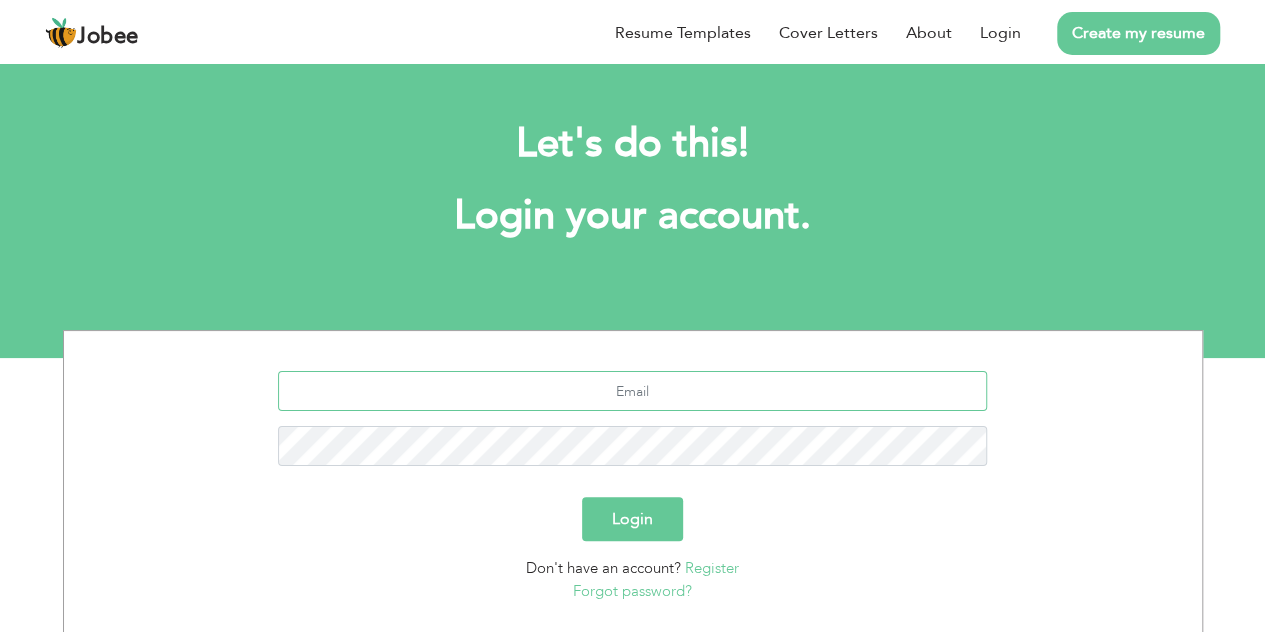 click on "Login
Don't have an account?   Register
Forgot password?" at bounding box center (633, 482) 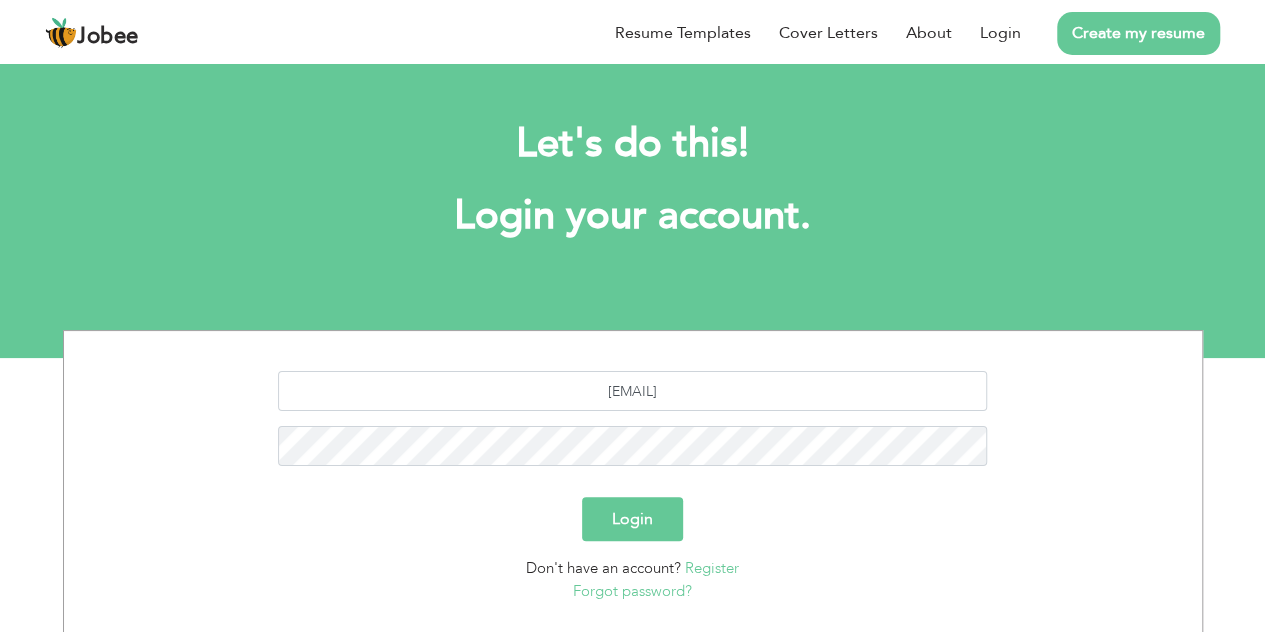 click on "Login" at bounding box center [632, 519] 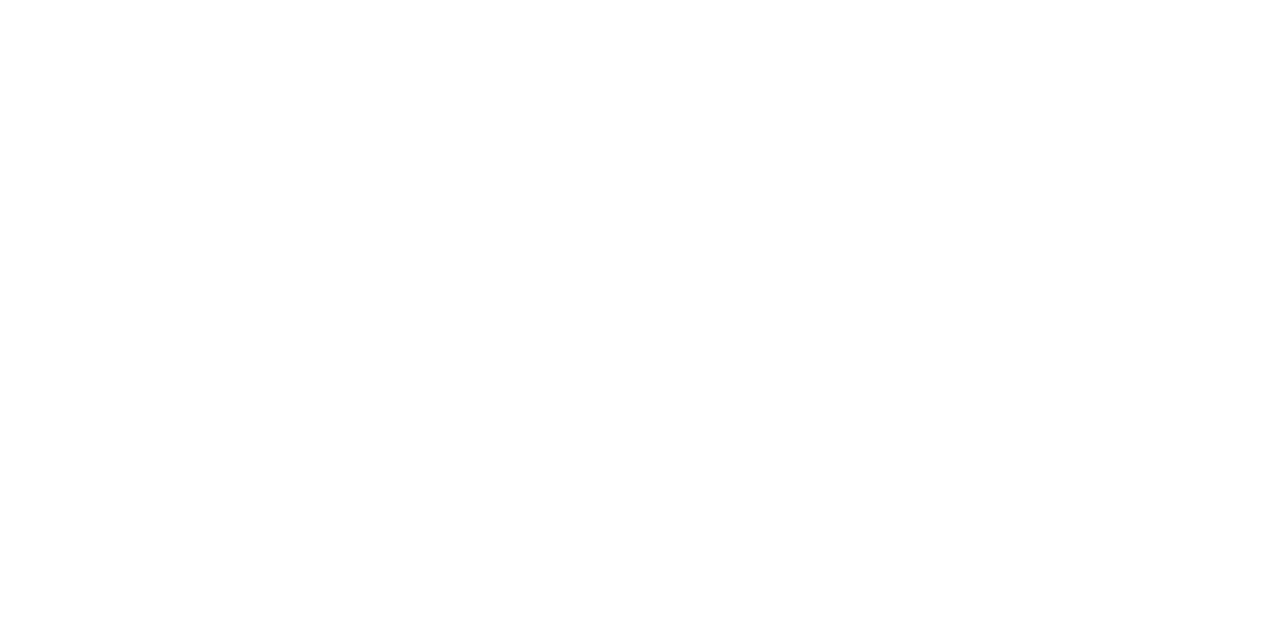scroll, scrollTop: 0, scrollLeft: 0, axis: both 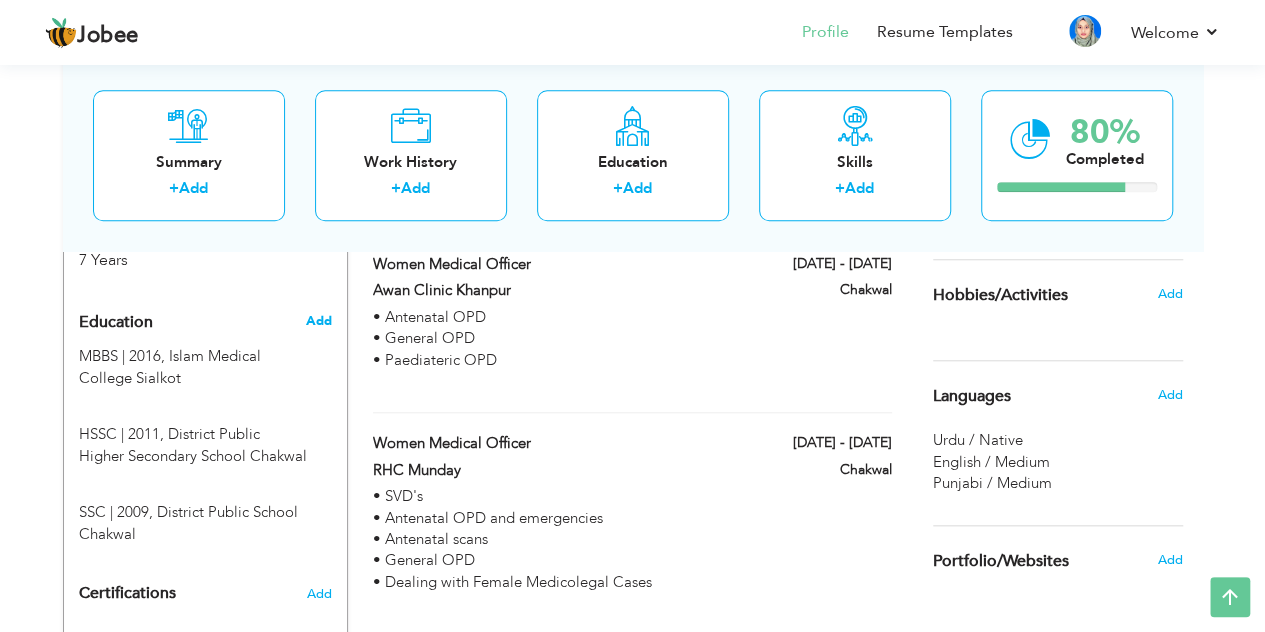 click on "Add" at bounding box center (318, 321) 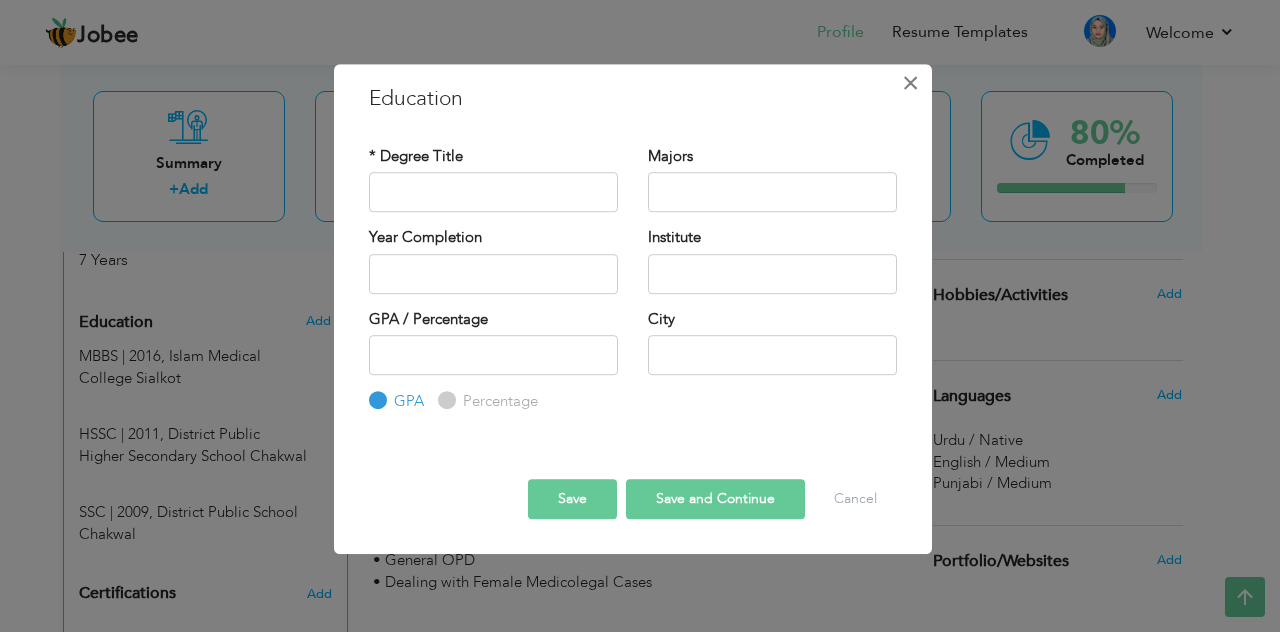 click on "×" at bounding box center [910, 83] 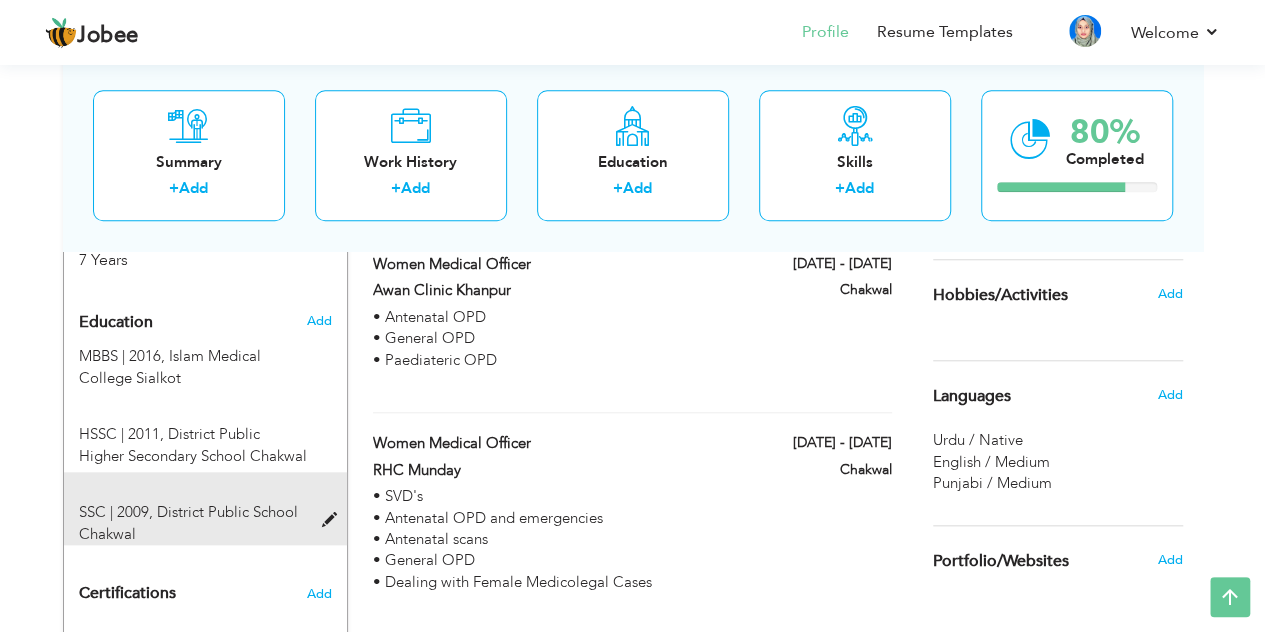 click at bounding box center [333, 520] 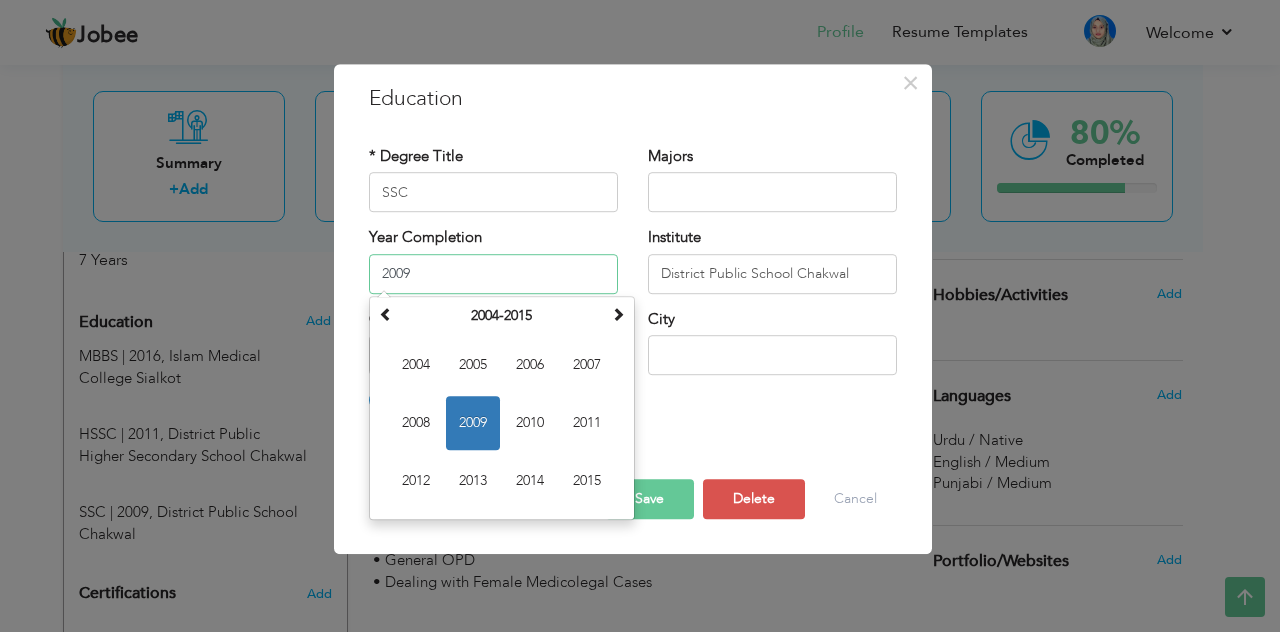 click on "2009" at bounding box center [493, 274] 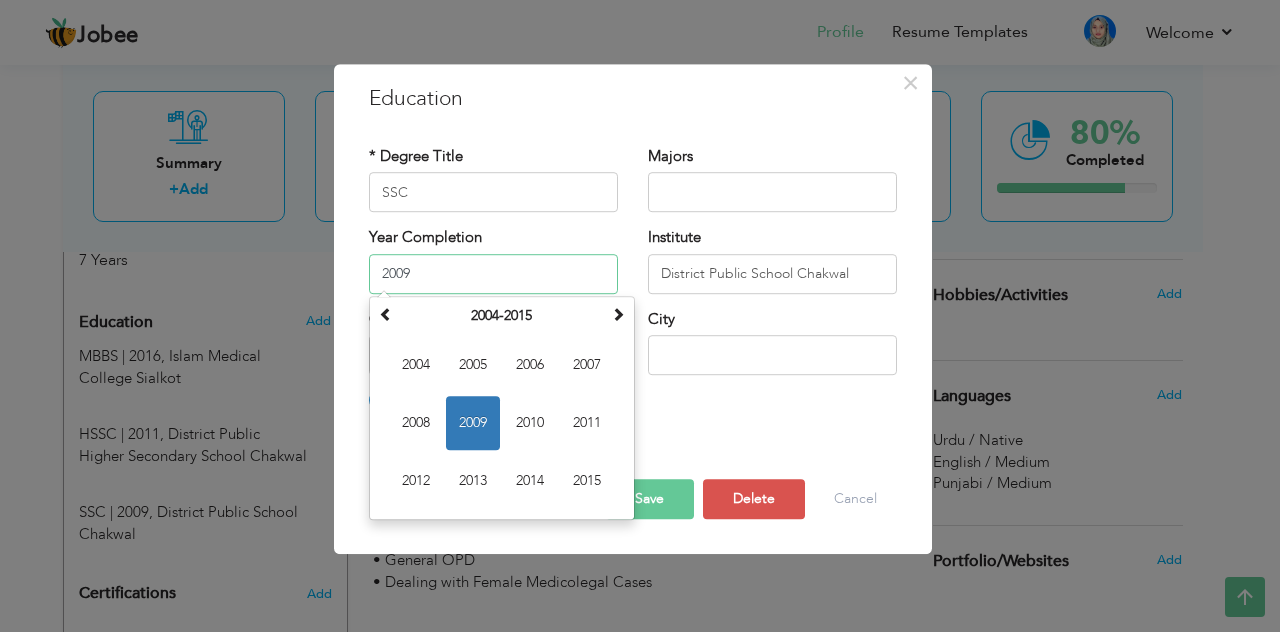click on "2009" at bounding box center [473, 423] 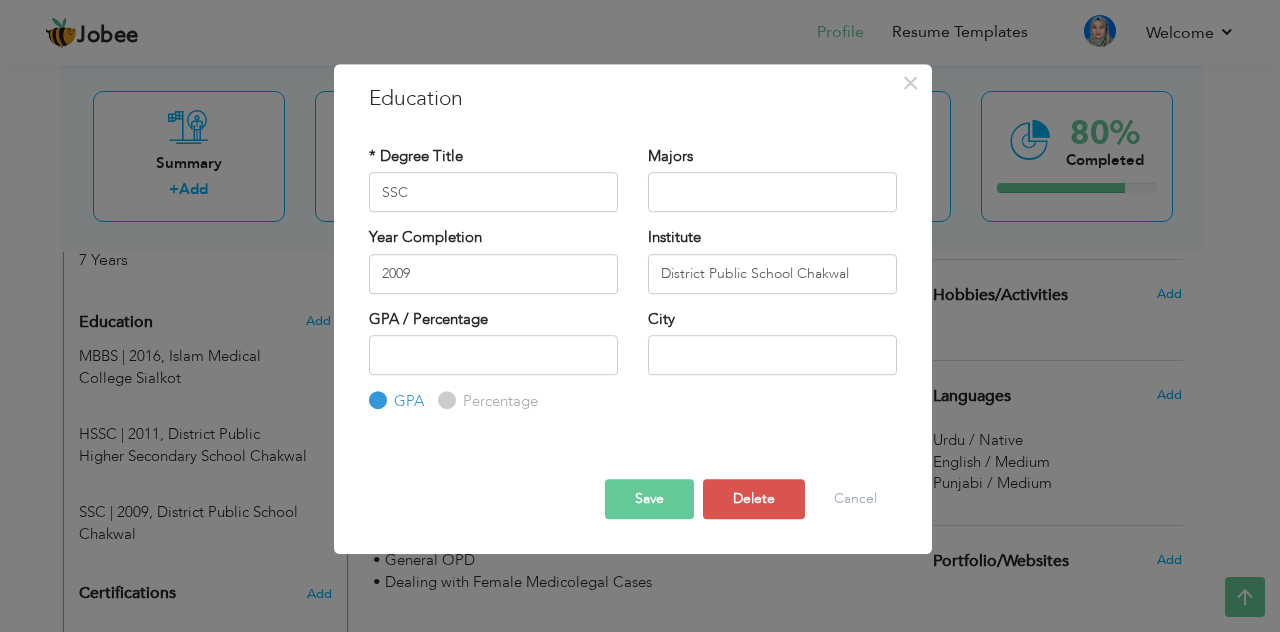 click on "Save" at bounding box center [649, 499] 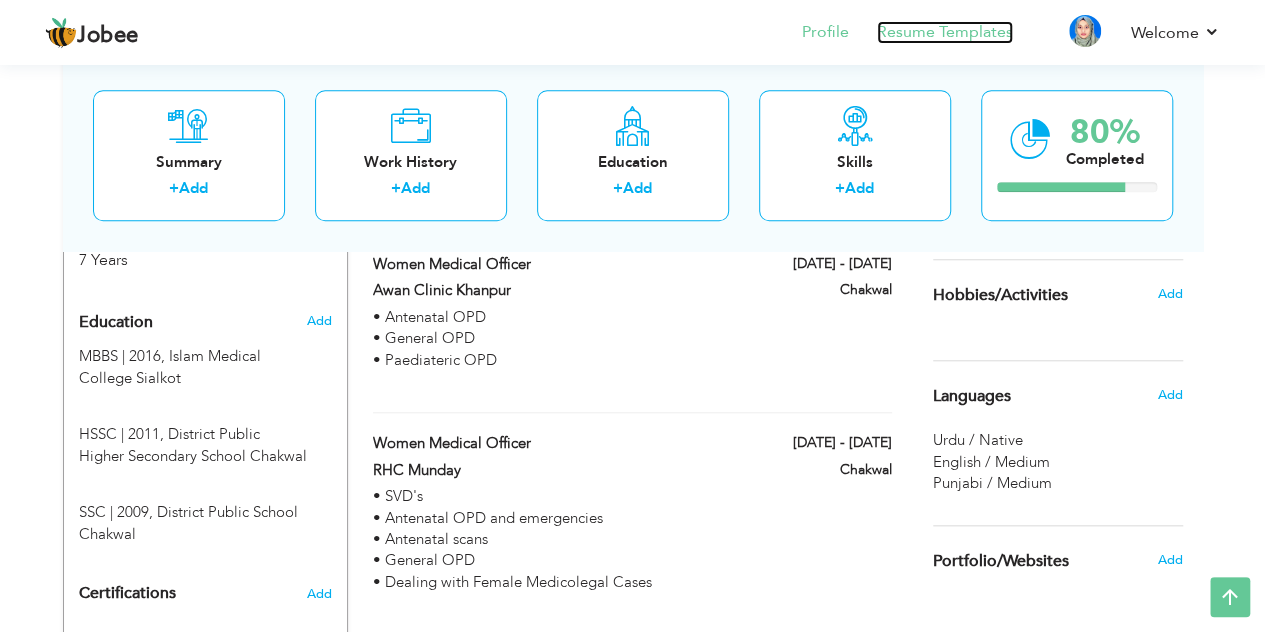 click on "Resume Templates" at bounding box center [945, 32] 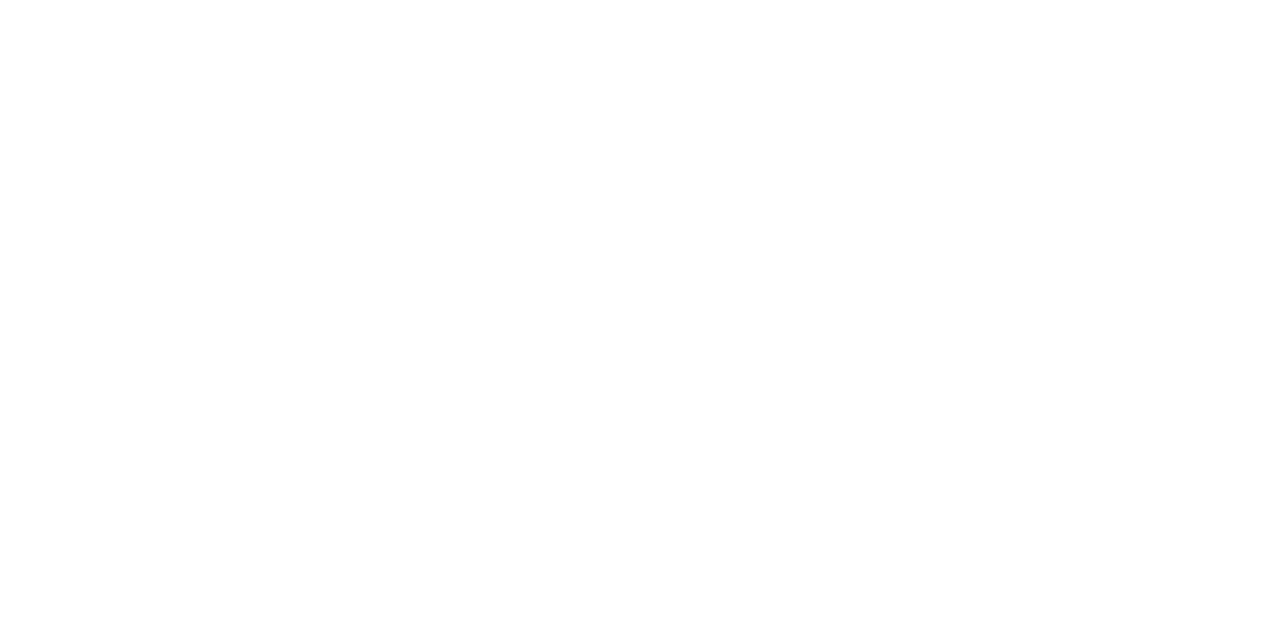 scroll, scrollTop: 0, scrollLeft: 0, axis: both 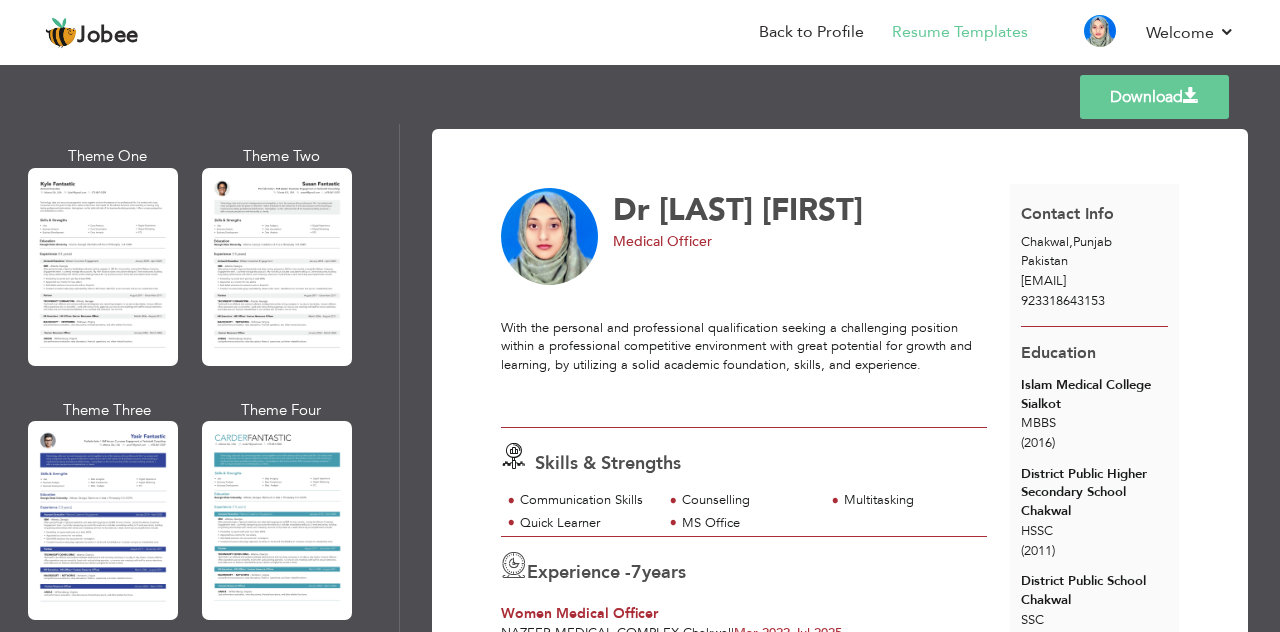 click at bounding box center [103, 520] 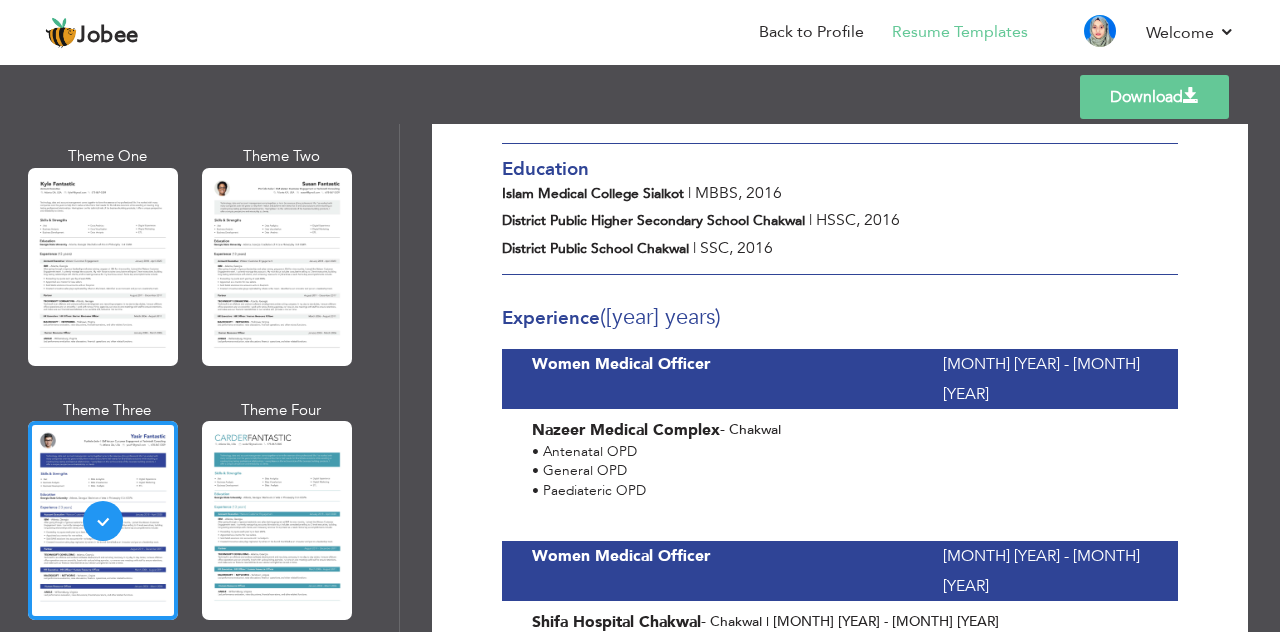 scroll, scrollTop: 450, scrollLeft: 0, axis: vertical 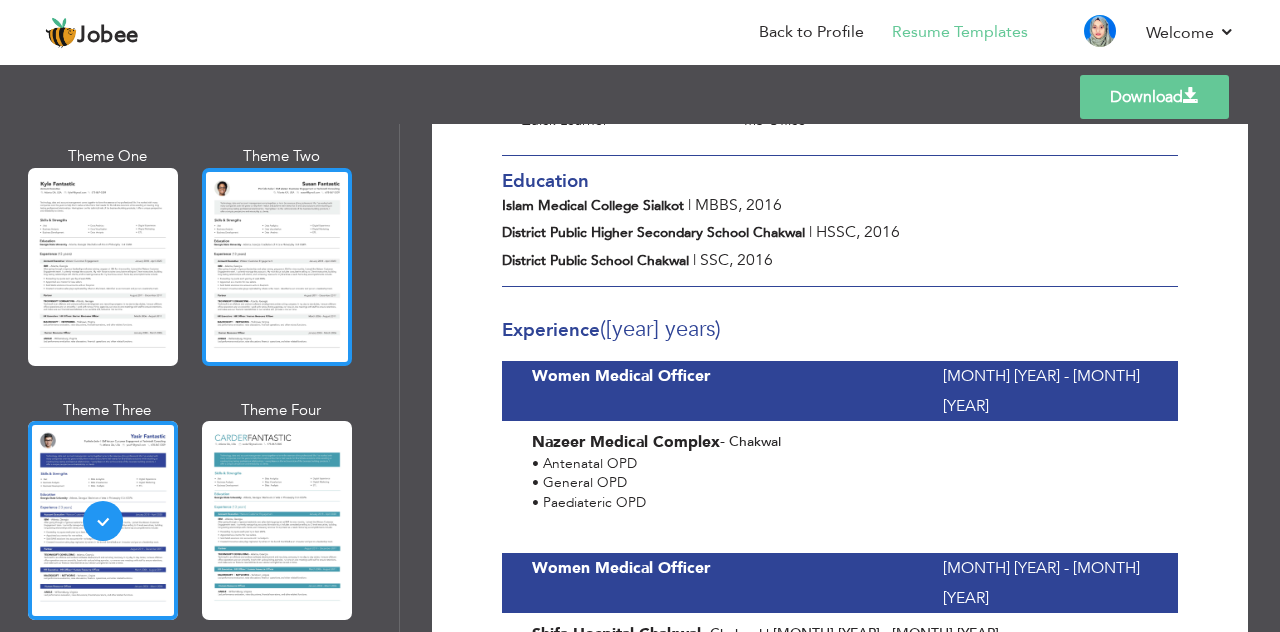 click at bounding box center (277, 267) 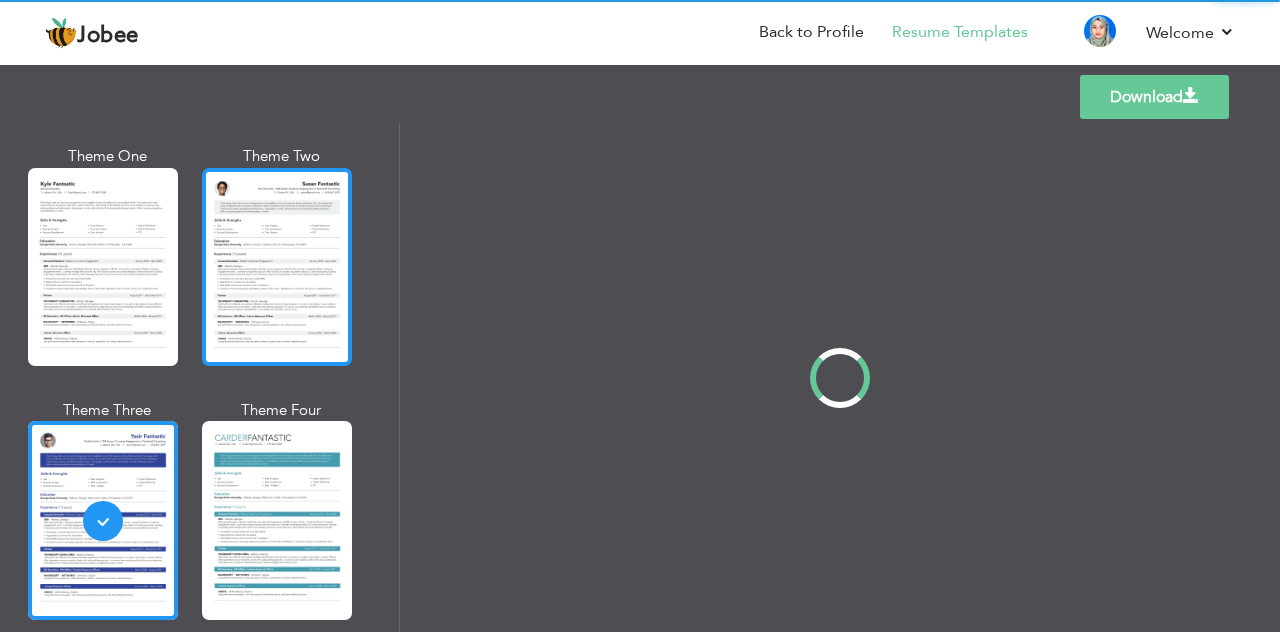 scroll, scrollTop: 0, scrollLeft: 0, axis: both 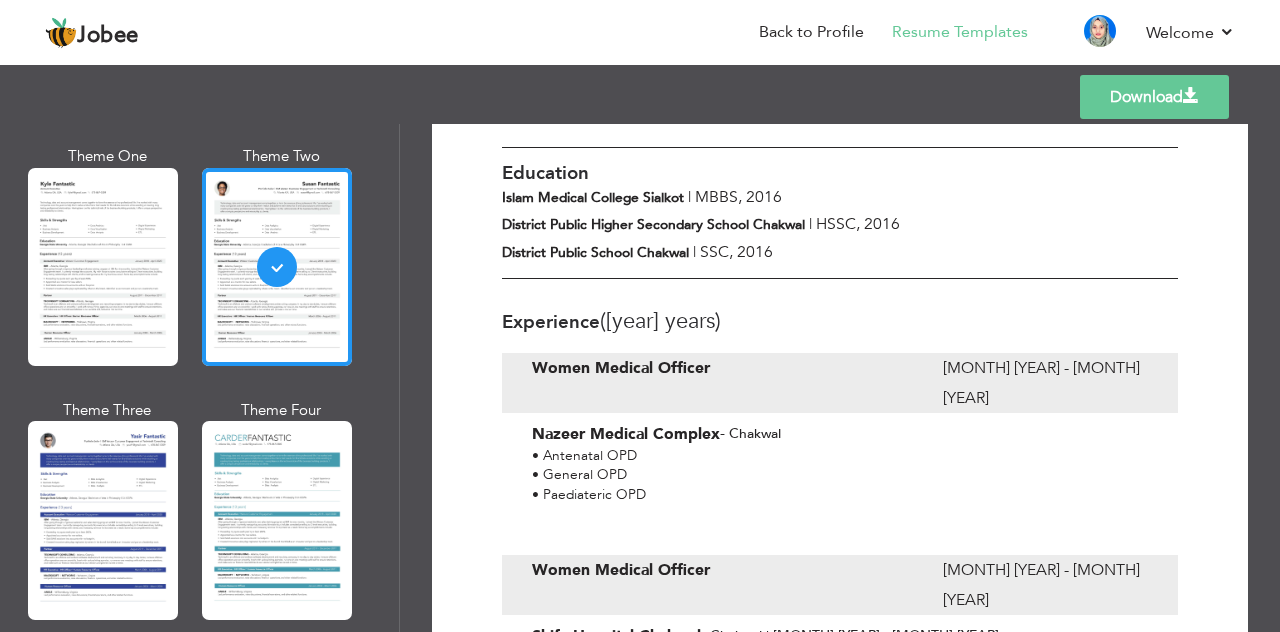 click on "Education" at bounding box center [840, 173] 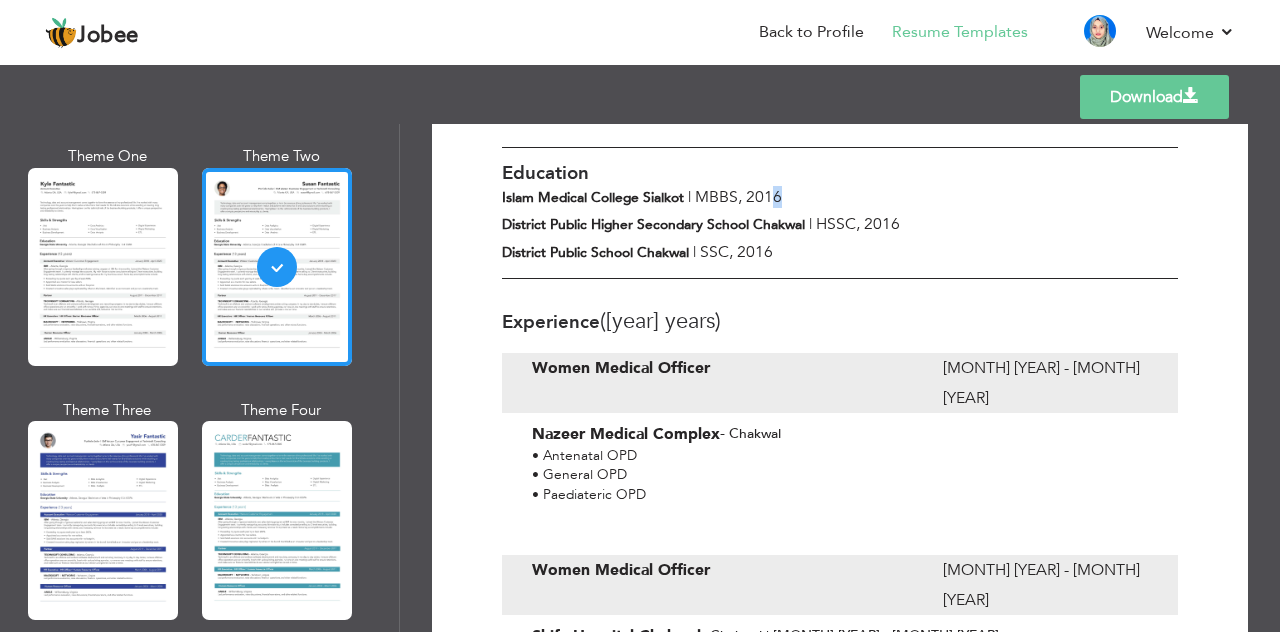 click on "2016" at bounding box center (764, 197) 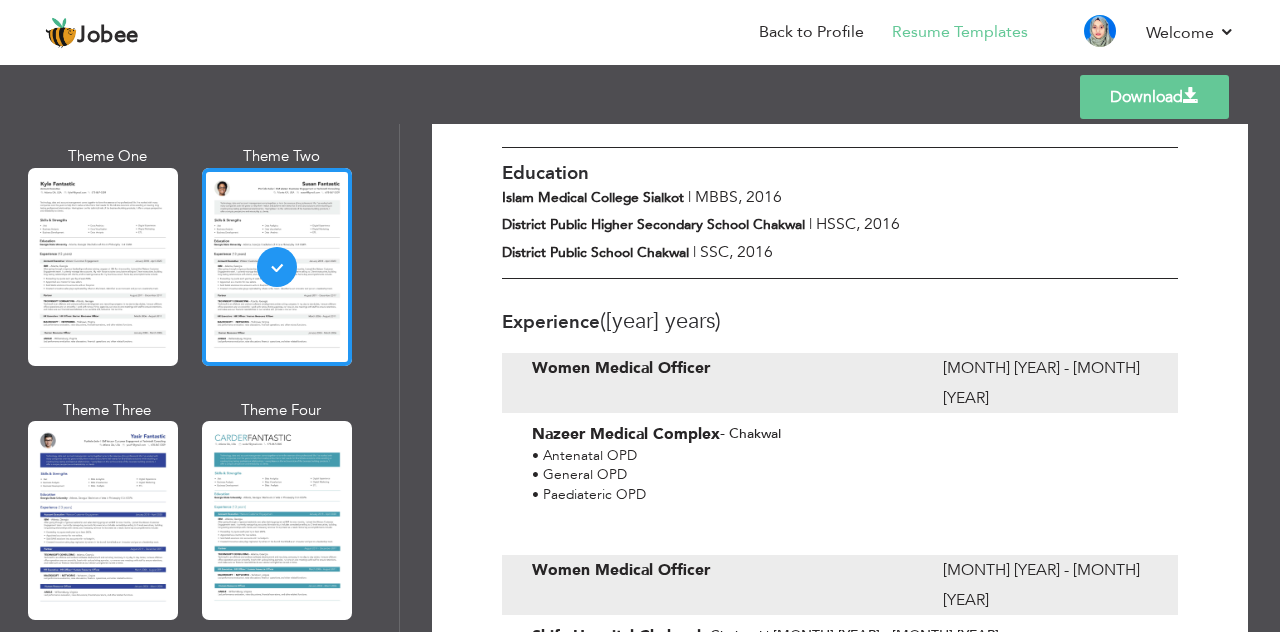 click at bounding box center (103, 267) 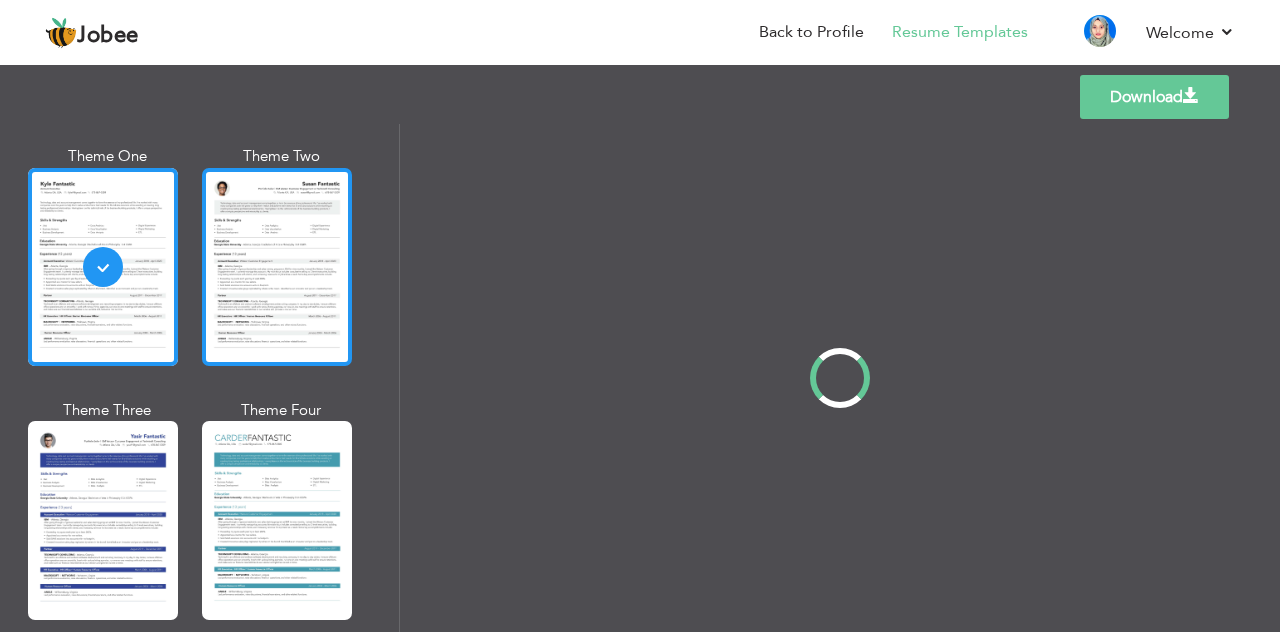 scroll, scrollTop: 0, scrollLeft: 0, axis: both 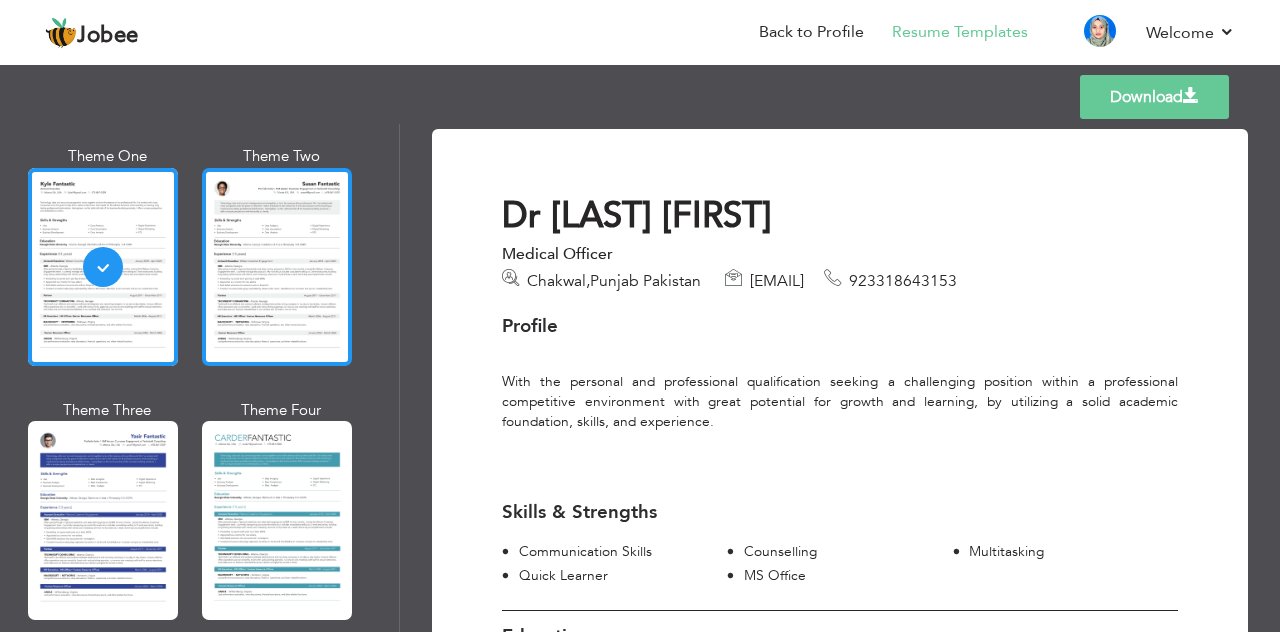click at bounding box center (277, 267) 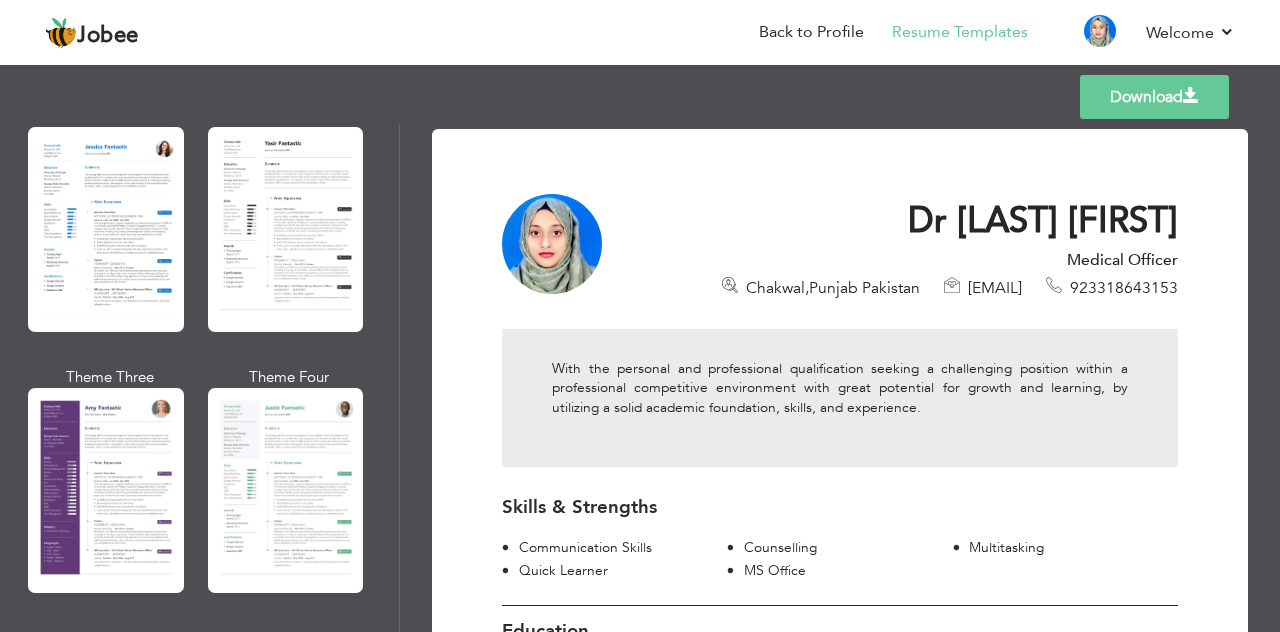 scroll, scrollTop: 0, scrollLeft: 0, axis: both 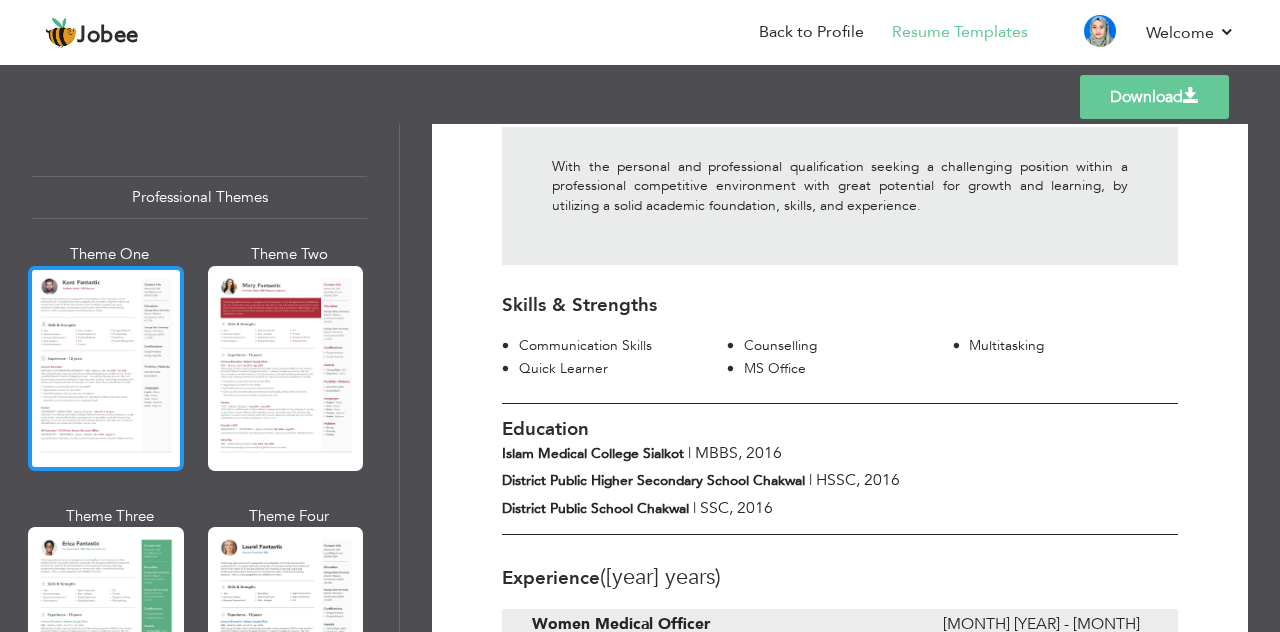 click at bounding box center (106, 368) 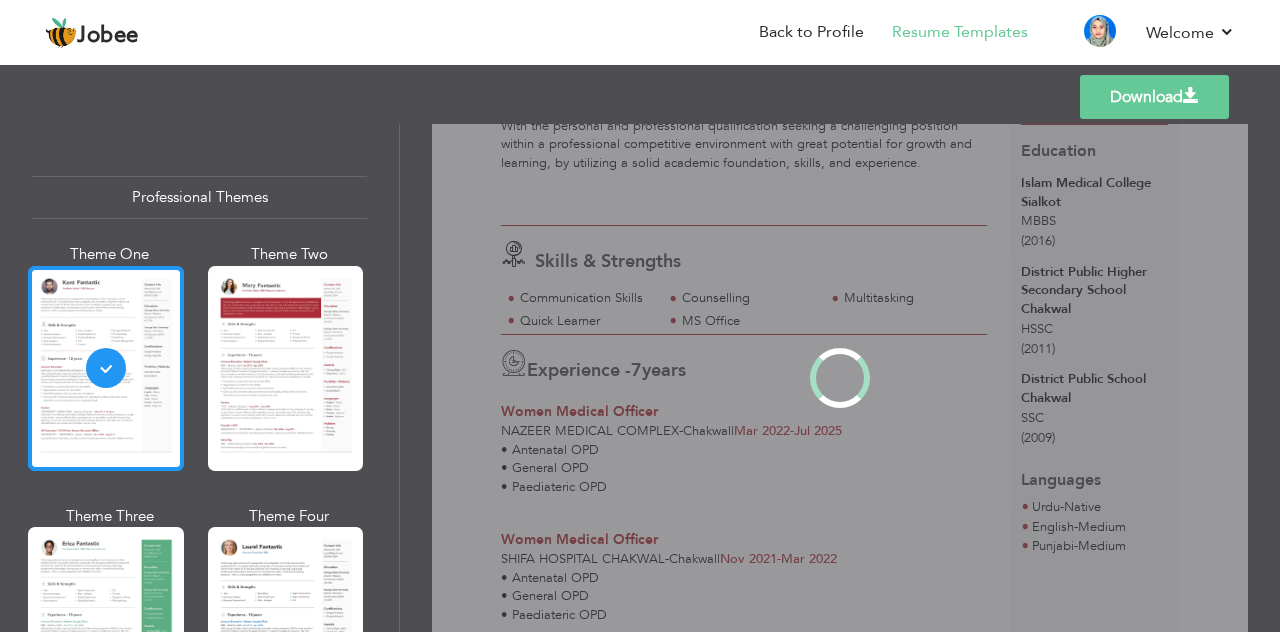 scroll, scrollTop: 0, scrollLeft: 0, axis: both 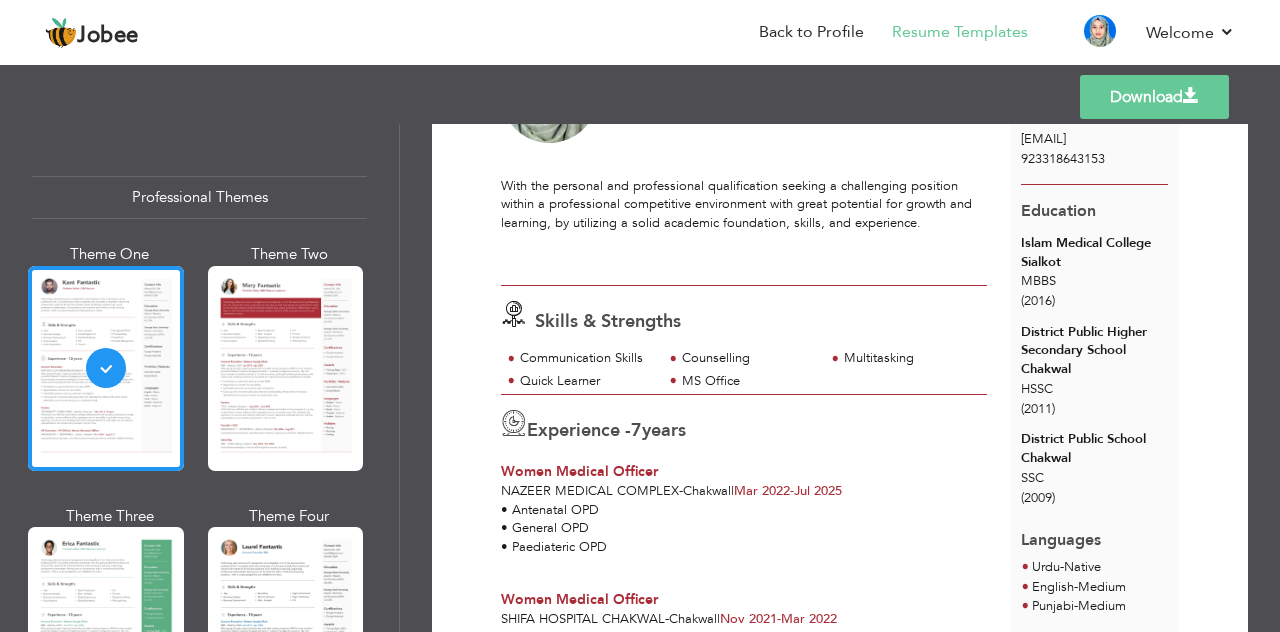 click at bounding box center (286, 629) 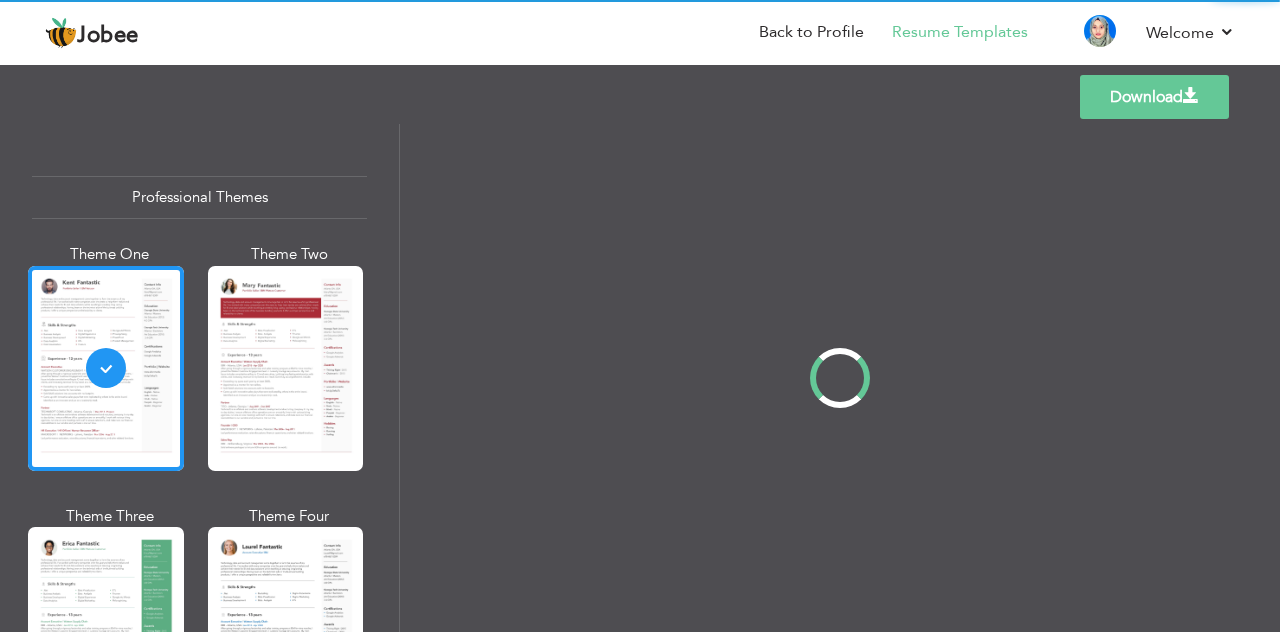 scroll, scrollTop: 0, scrollLeft: 0, axis: both 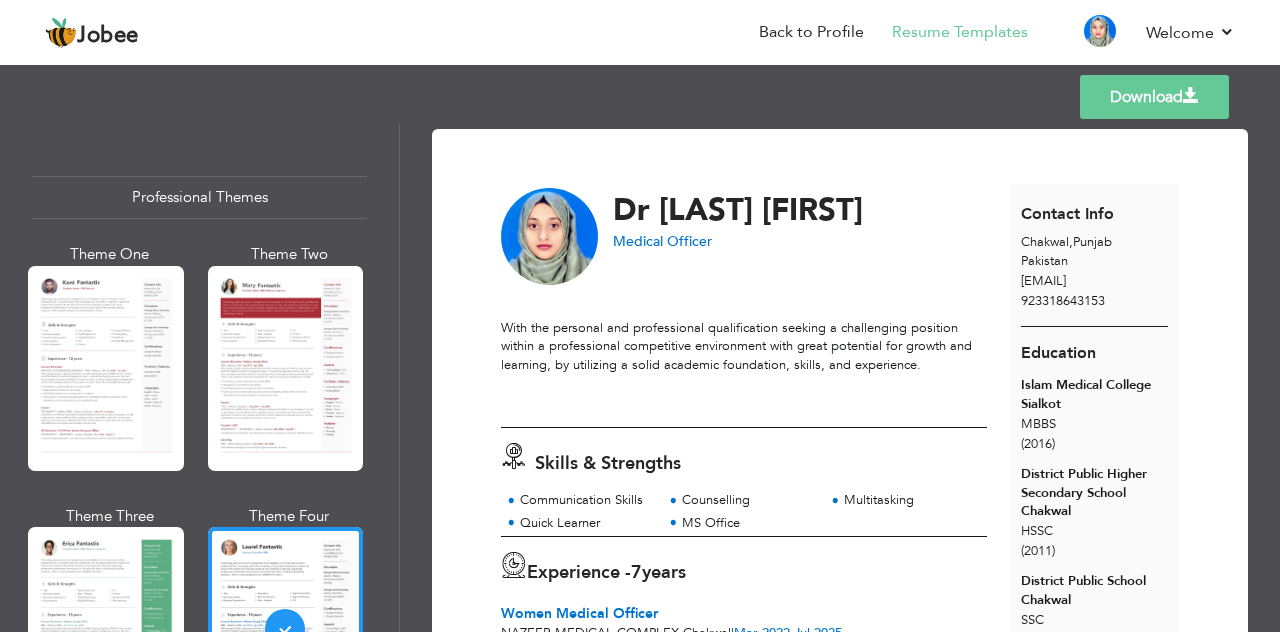 click on "Download" at bounding box center (1154, 97) 